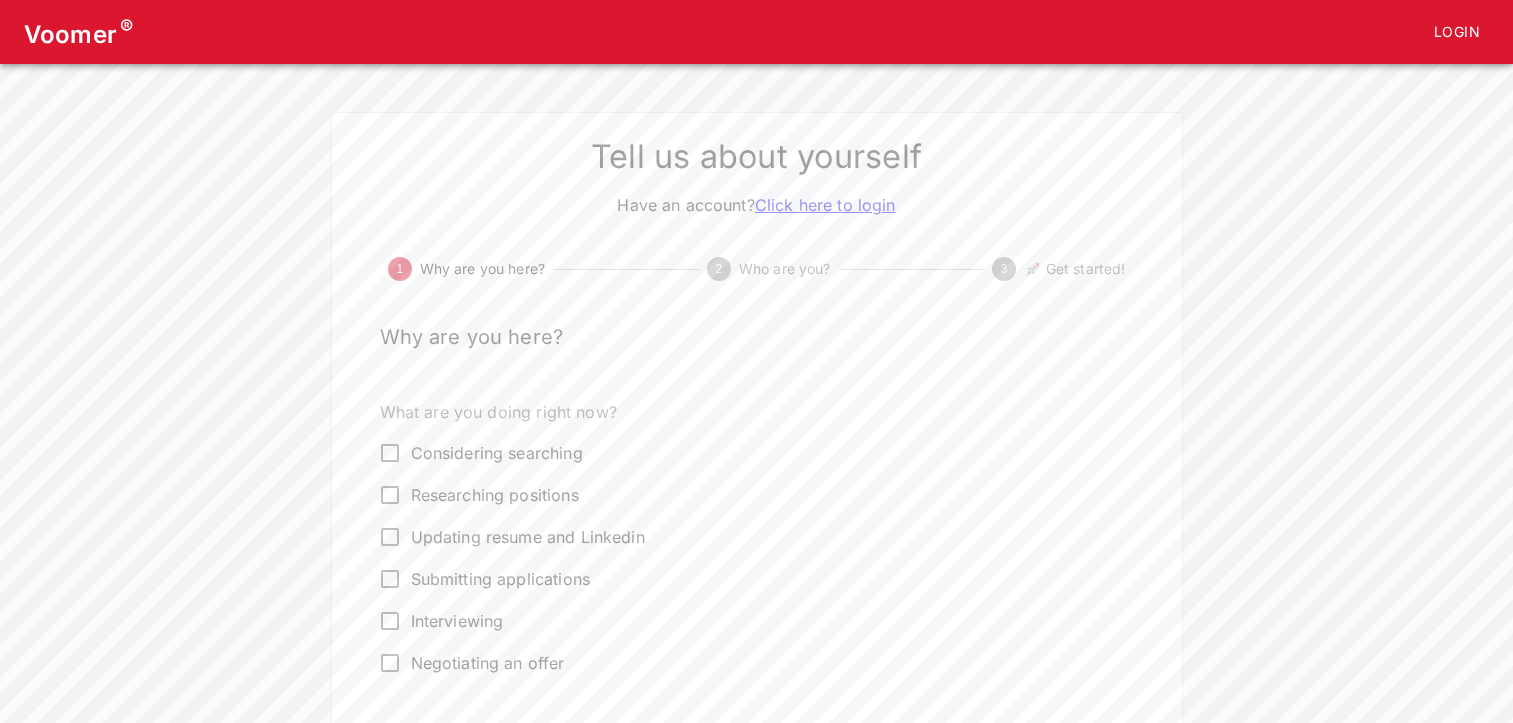 scroll, scrollTop: 0, scrollLeft: 0, axis: both 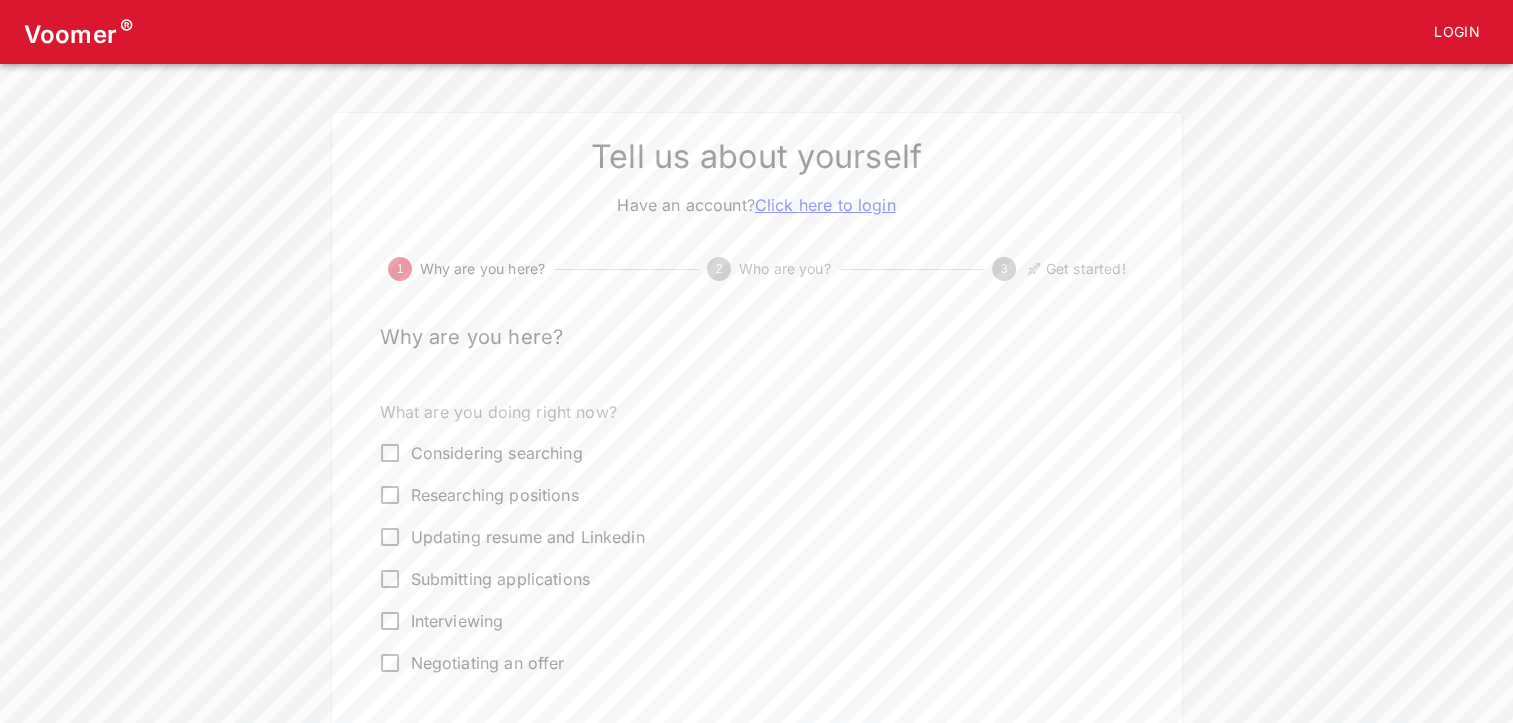 click on "Click here to login" at bounding box center (825, 205) 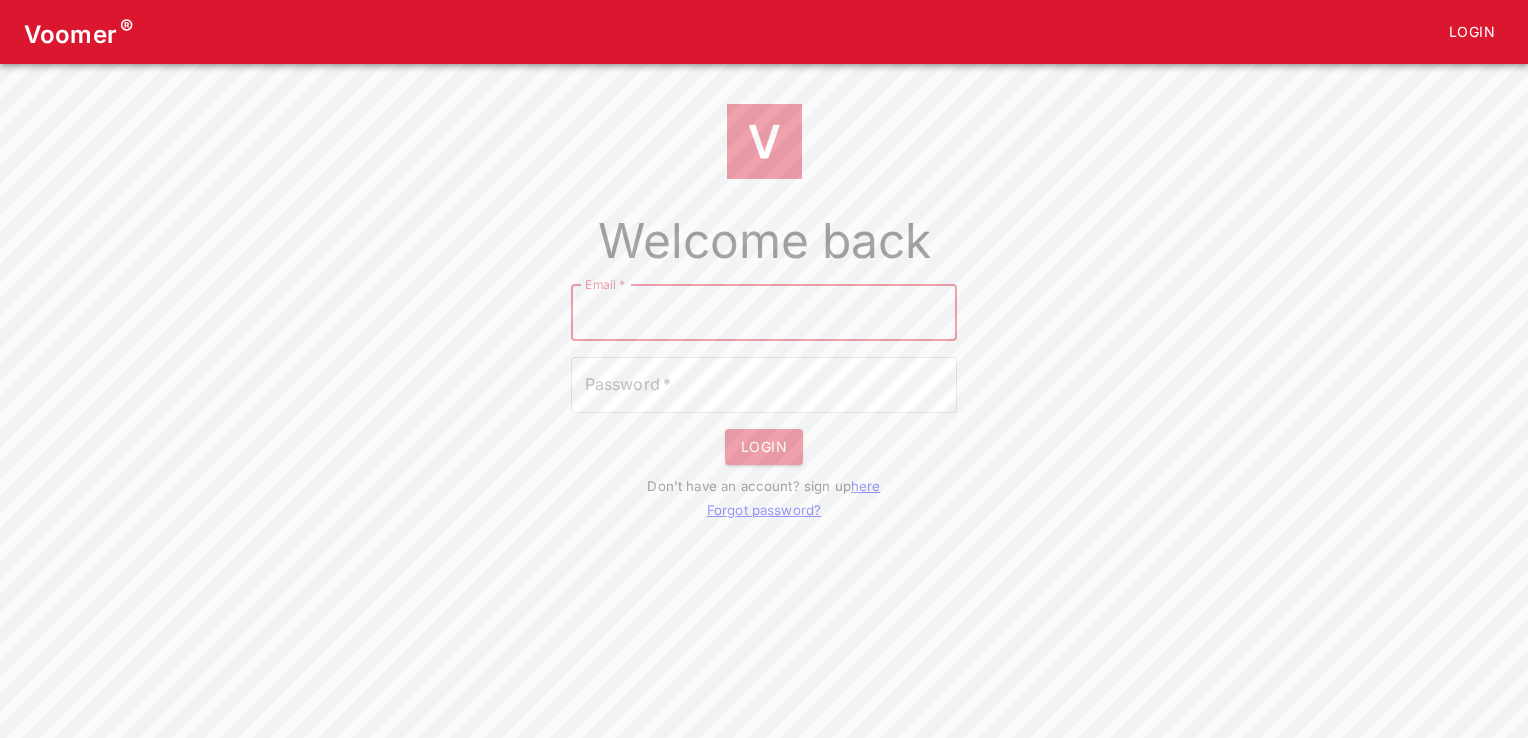 click on "Email   *" at bounding box center [764, 313] 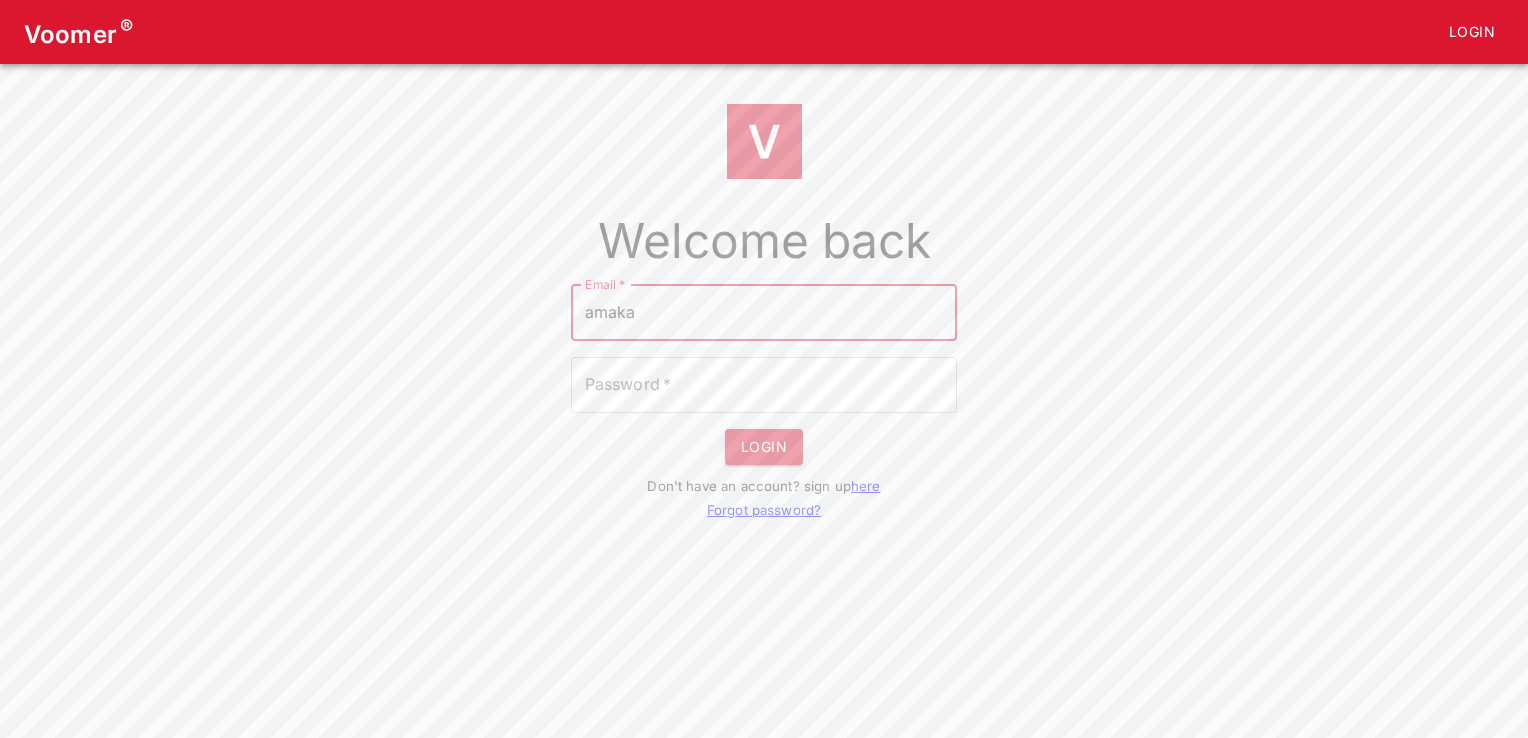 type on "[EMAIL_ADDRESS][DOMAIN_NAME]" 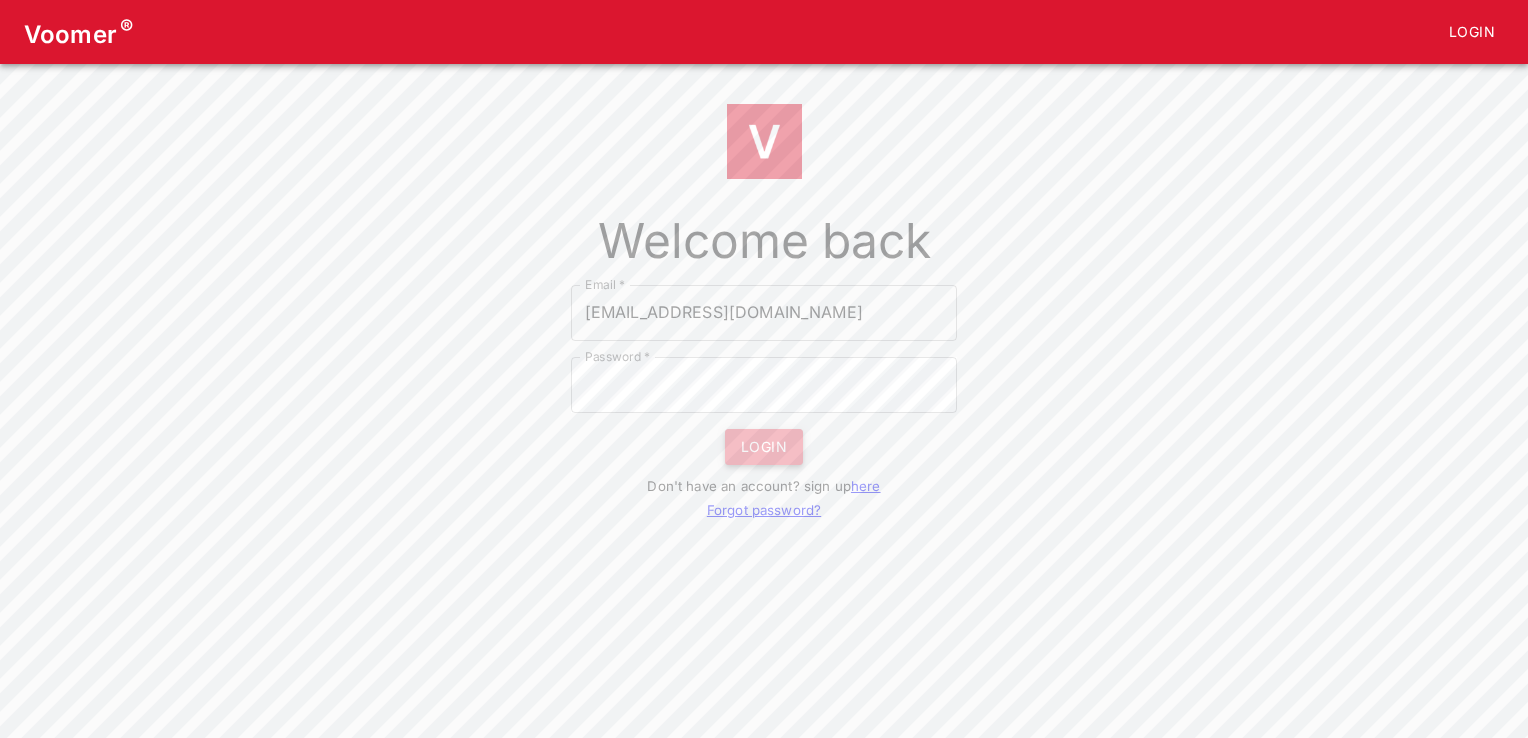 click on "LOGIN" at bounding box center [764, 447] 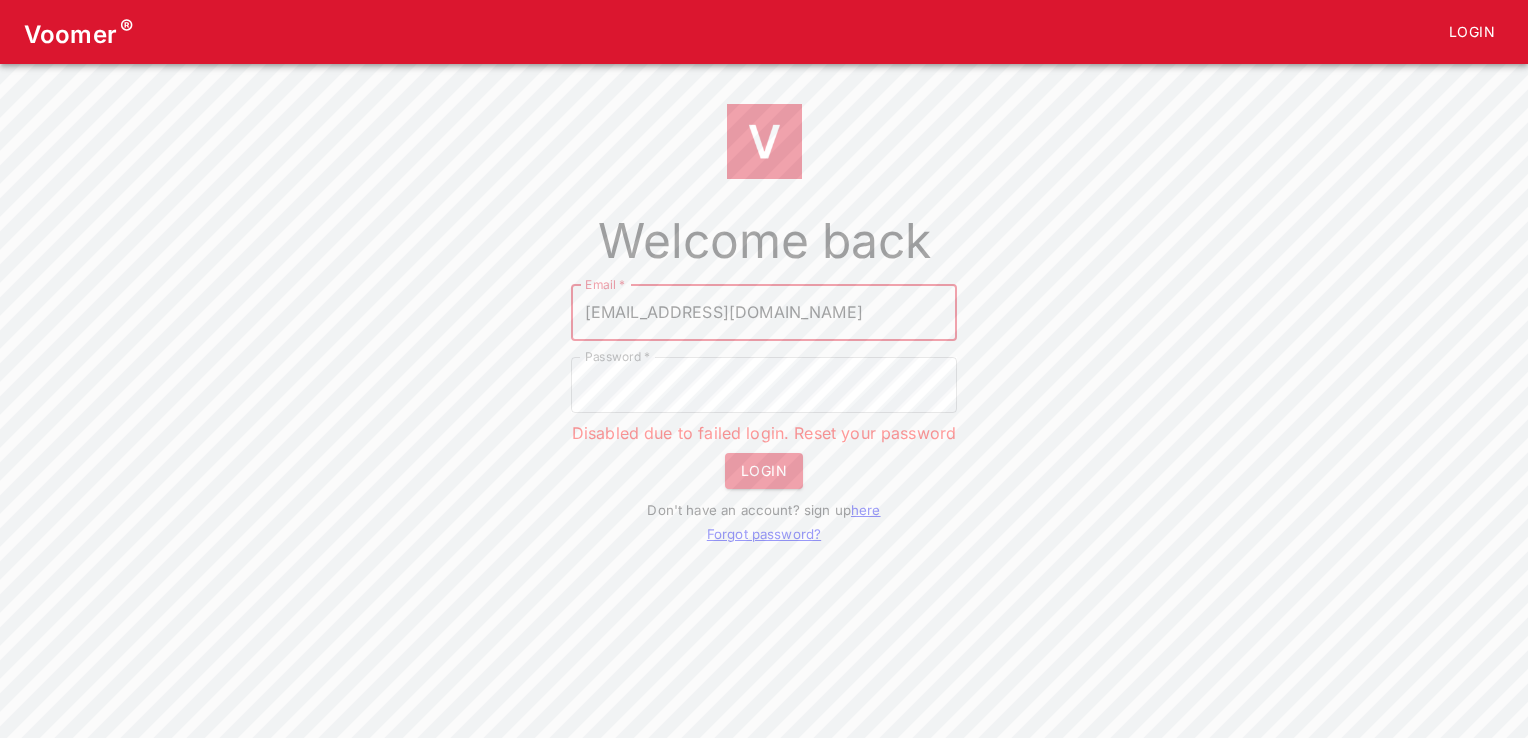 click on "[EMAIL_ADDRESS][DOMAIN_NAME]" at bounding box center [764, 313] 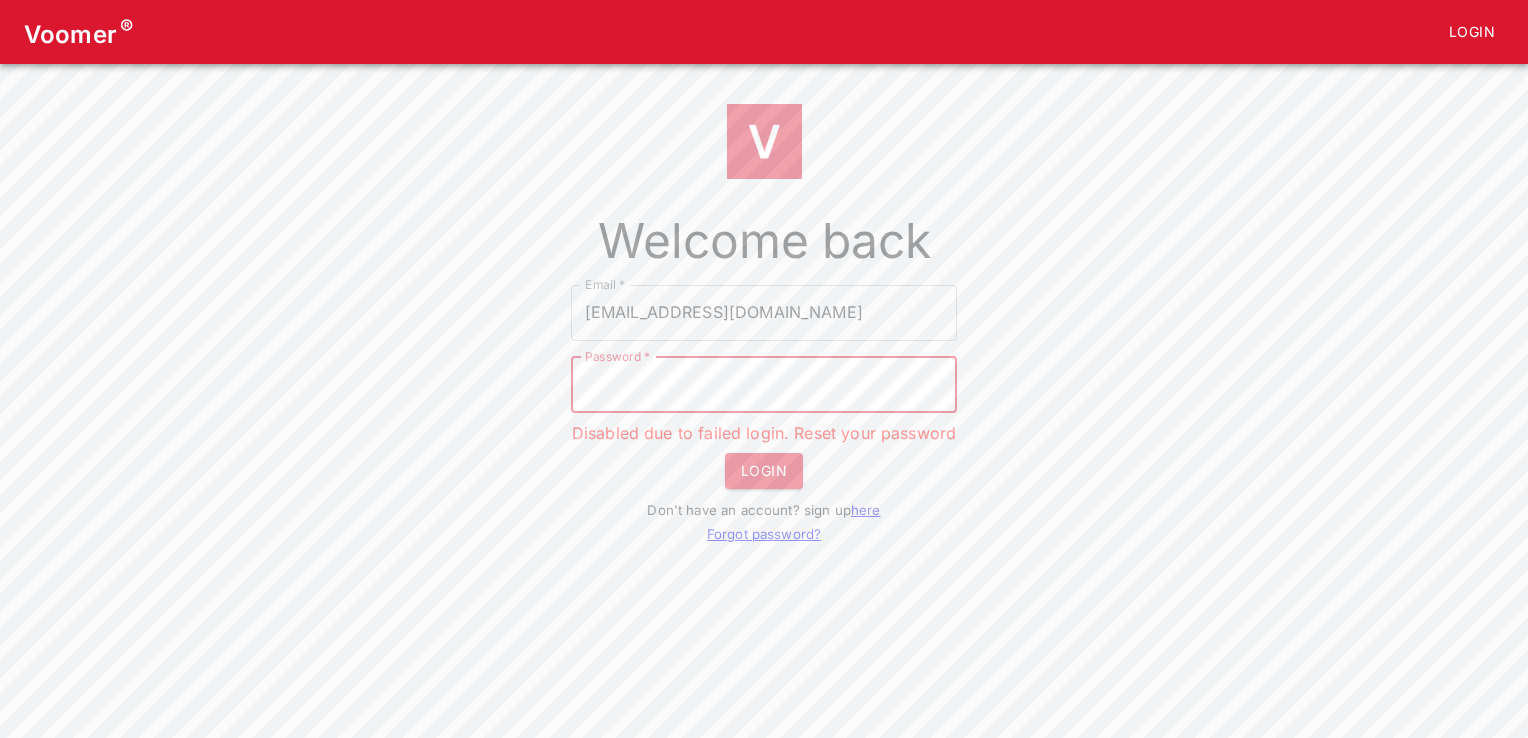 click on "Welcome back Email   * [EMAIL_ADDRESS][DOMAIN_NAME] Email   * Password   * Password   * Disabled due to failed login. Reset your password LOGIN Don't have an account? sign up  here Forgot password?" at bounding box center (764, 314) 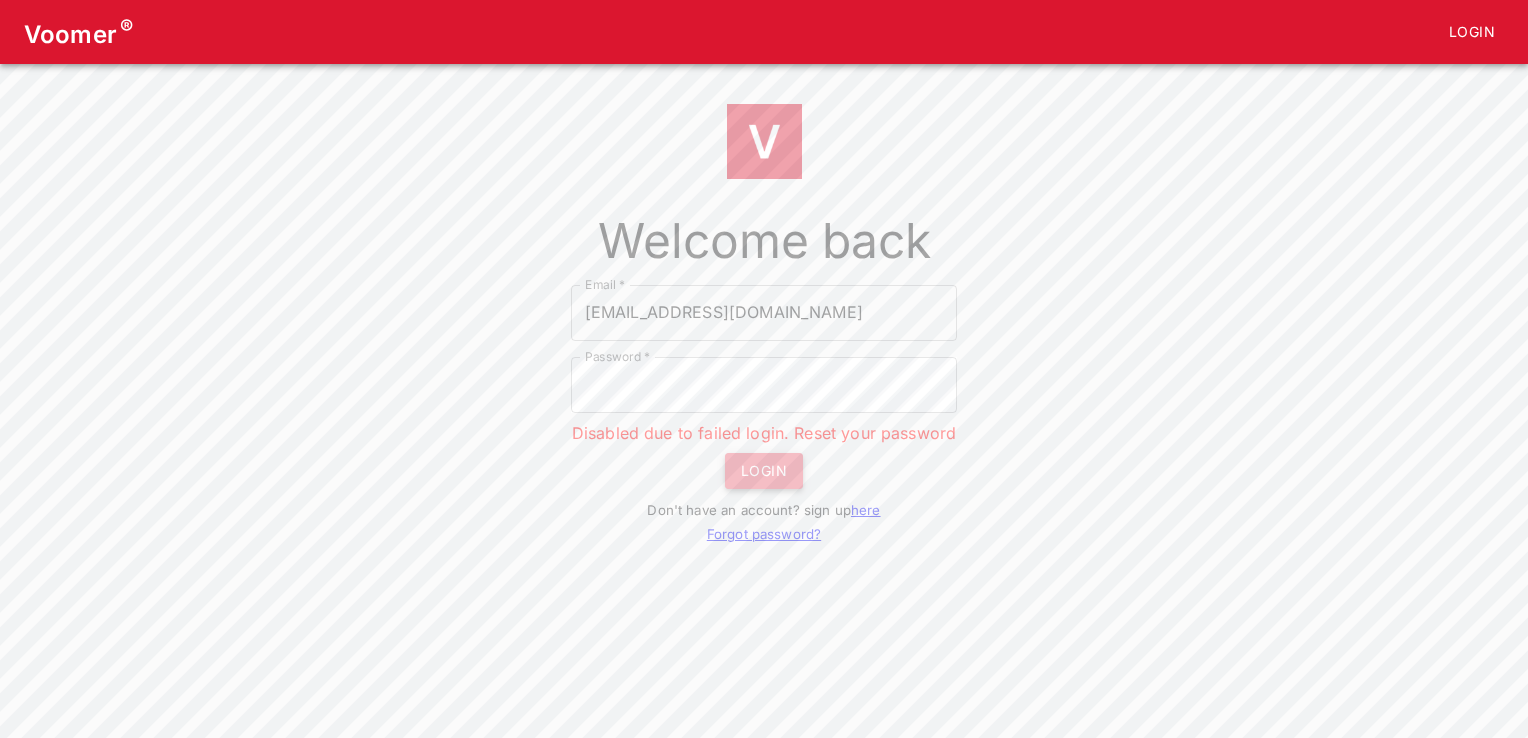 click on "LOGIN" at bounding box center [764, 471] 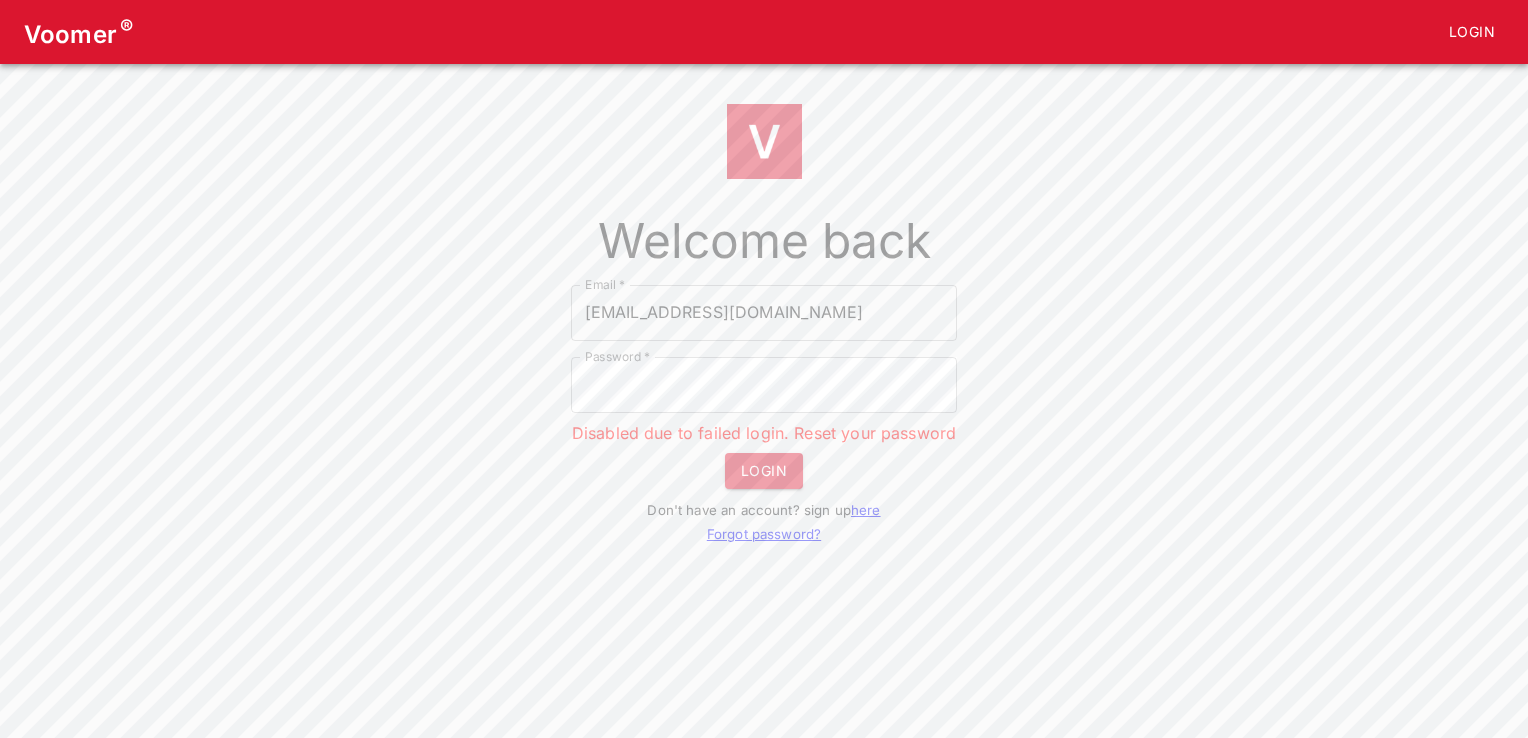 click on "Forgot password?" at bounding box center (764, 534) 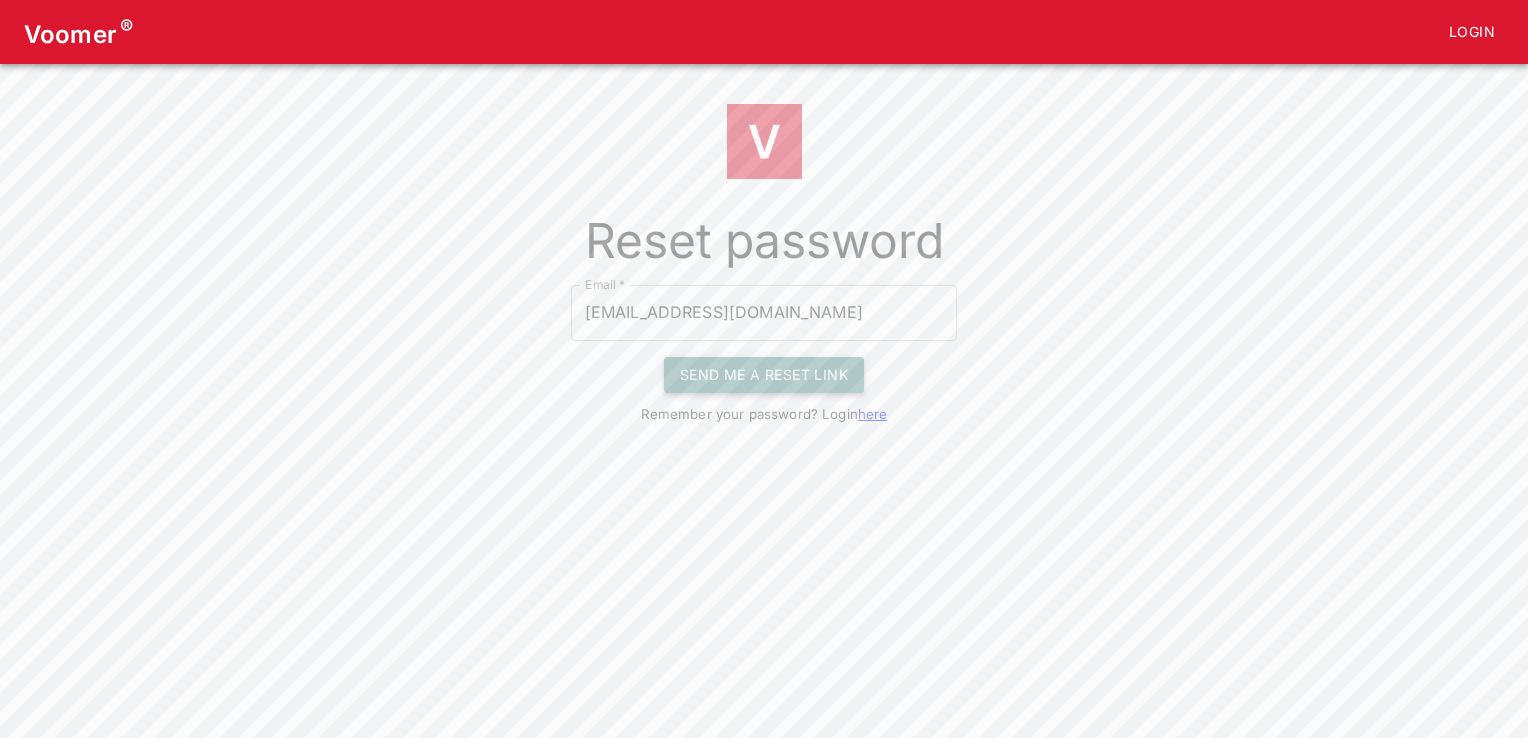 click on "Send me a reset link" at bounding box center (764, 375) 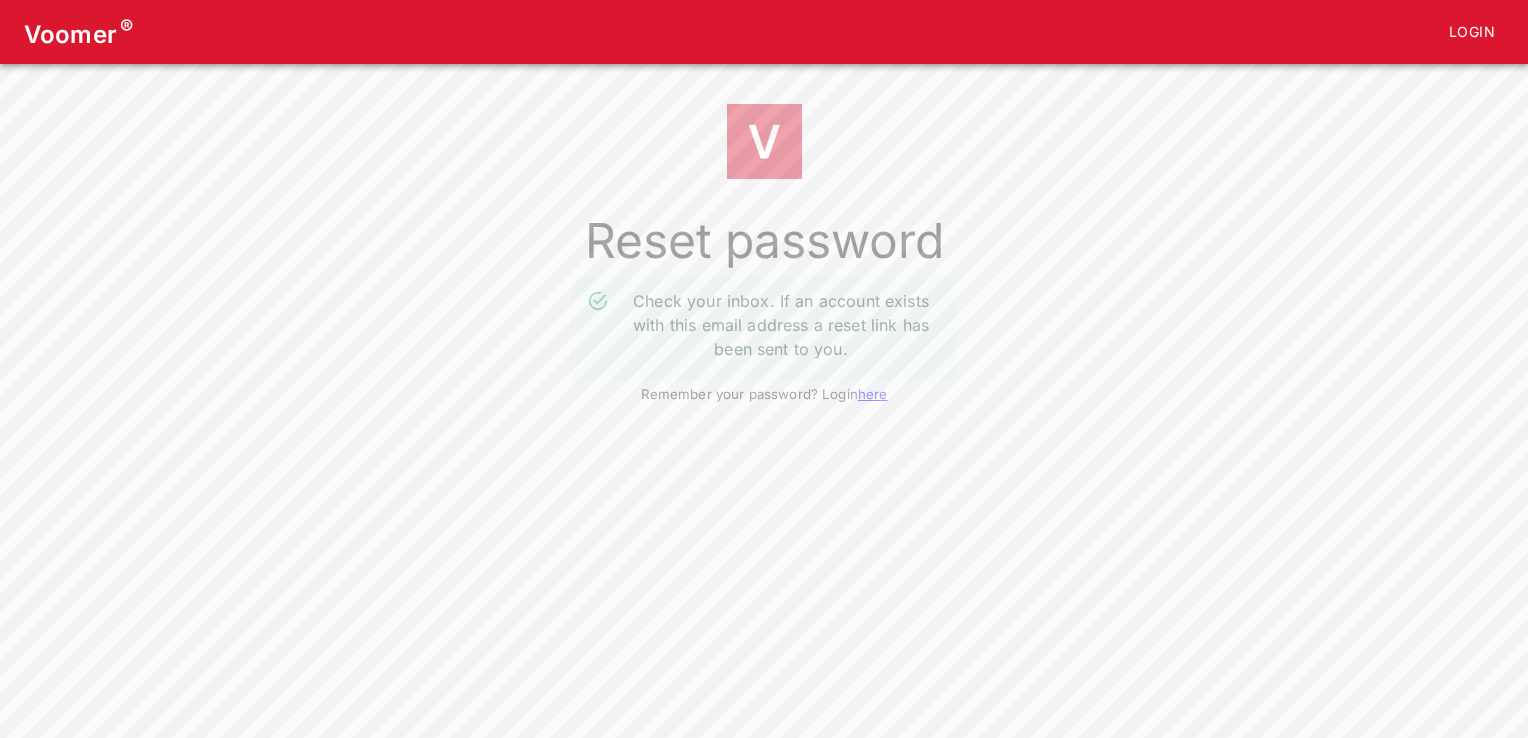 click on "here" at bounding box center [873, 394] 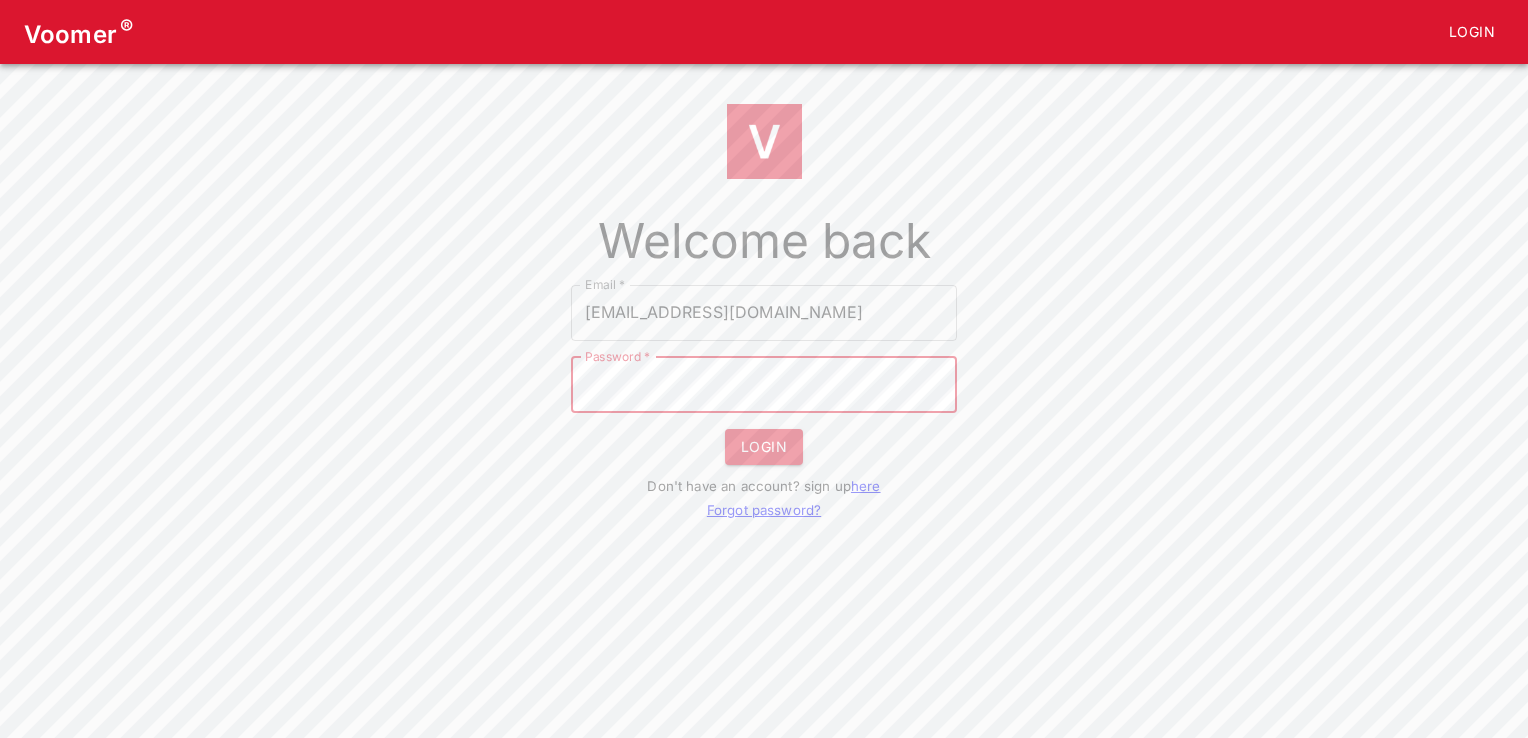 click on "Welcome back Email   * [EMAIL_ADDRESS][DOMAIN_NAME] Email   * Password   * Password   * LOGIN Don't have an account? sign up  here Forgot password?" at bounding box center [764, 302] 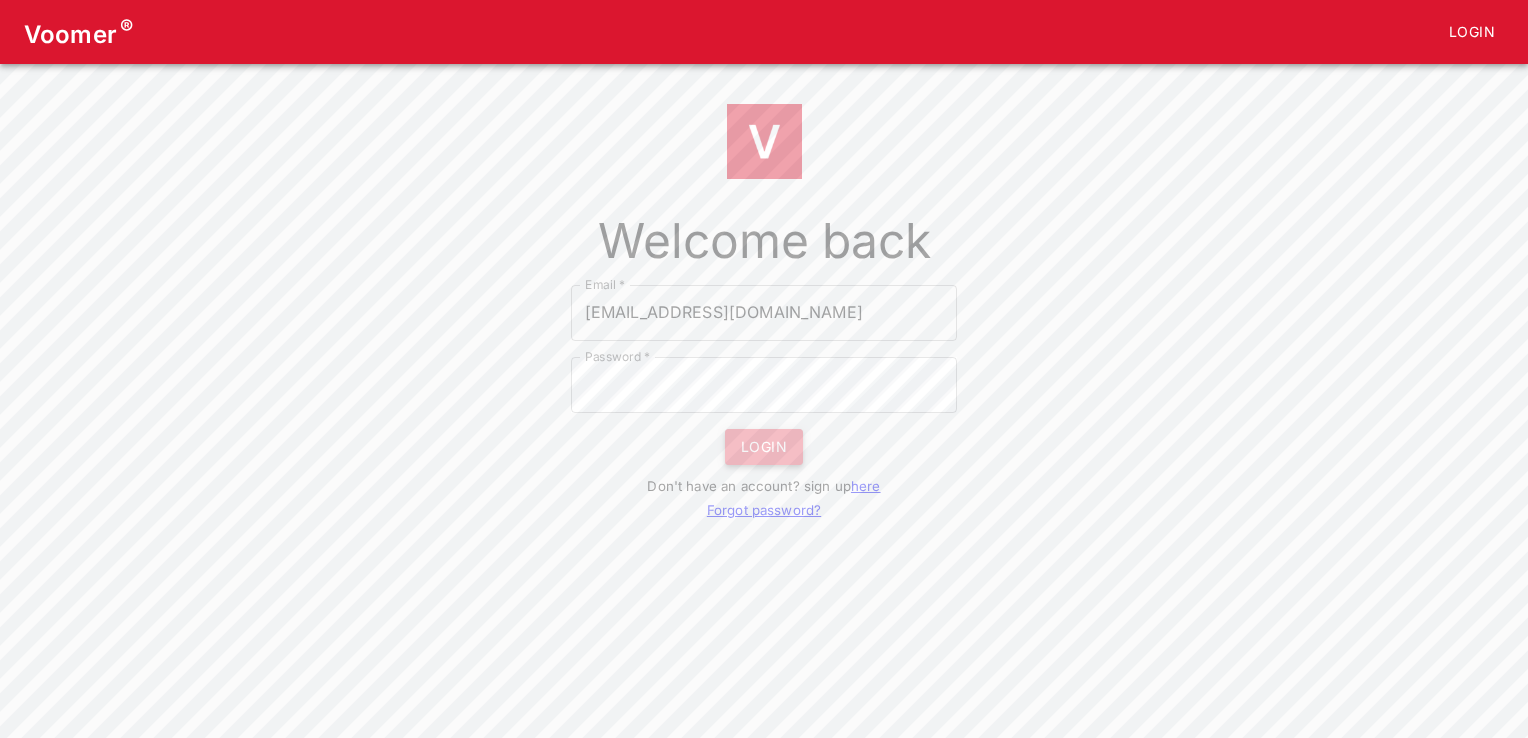 click on "LOGIN" at bounding box center [764, 447] 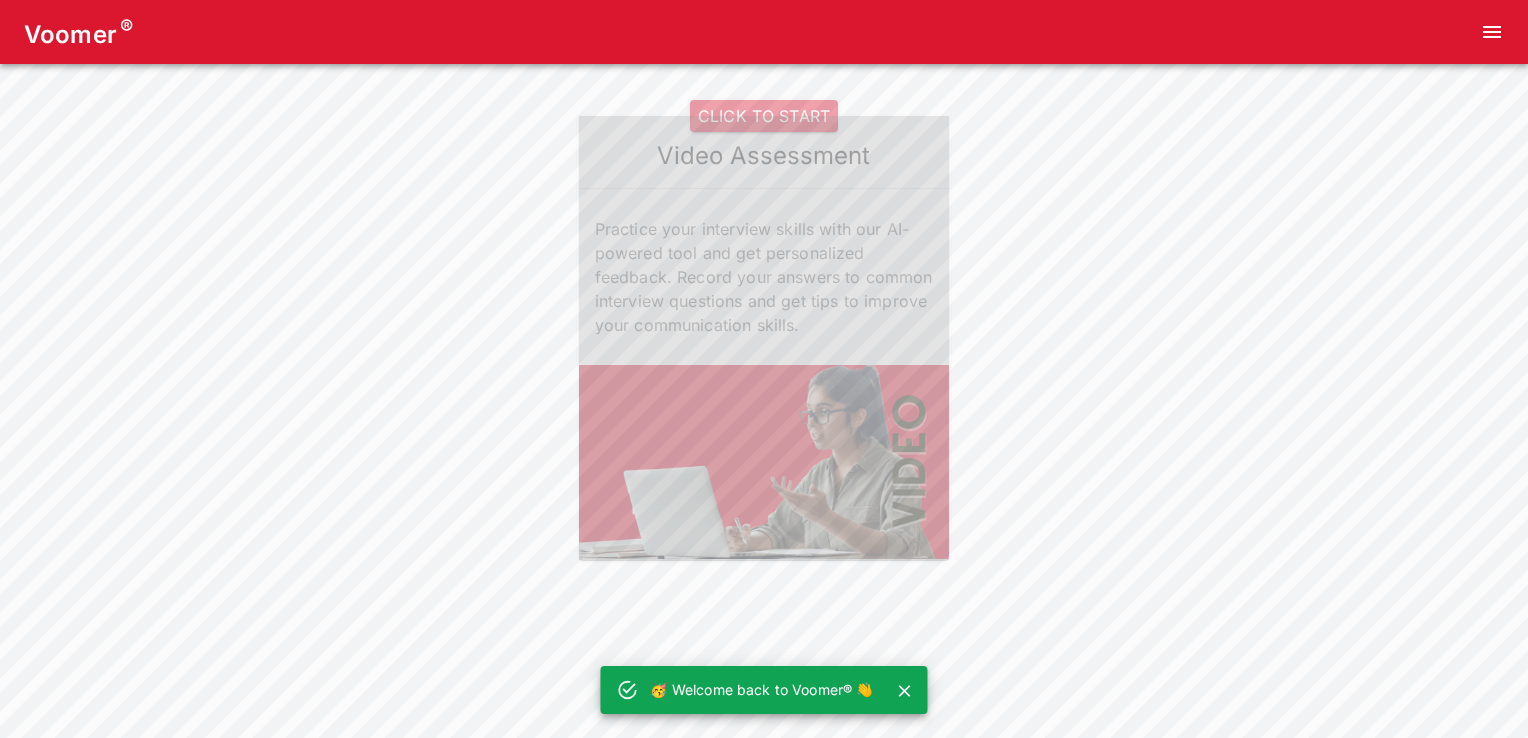 click on "CLICK TO START" at bounding box center (764, 116) 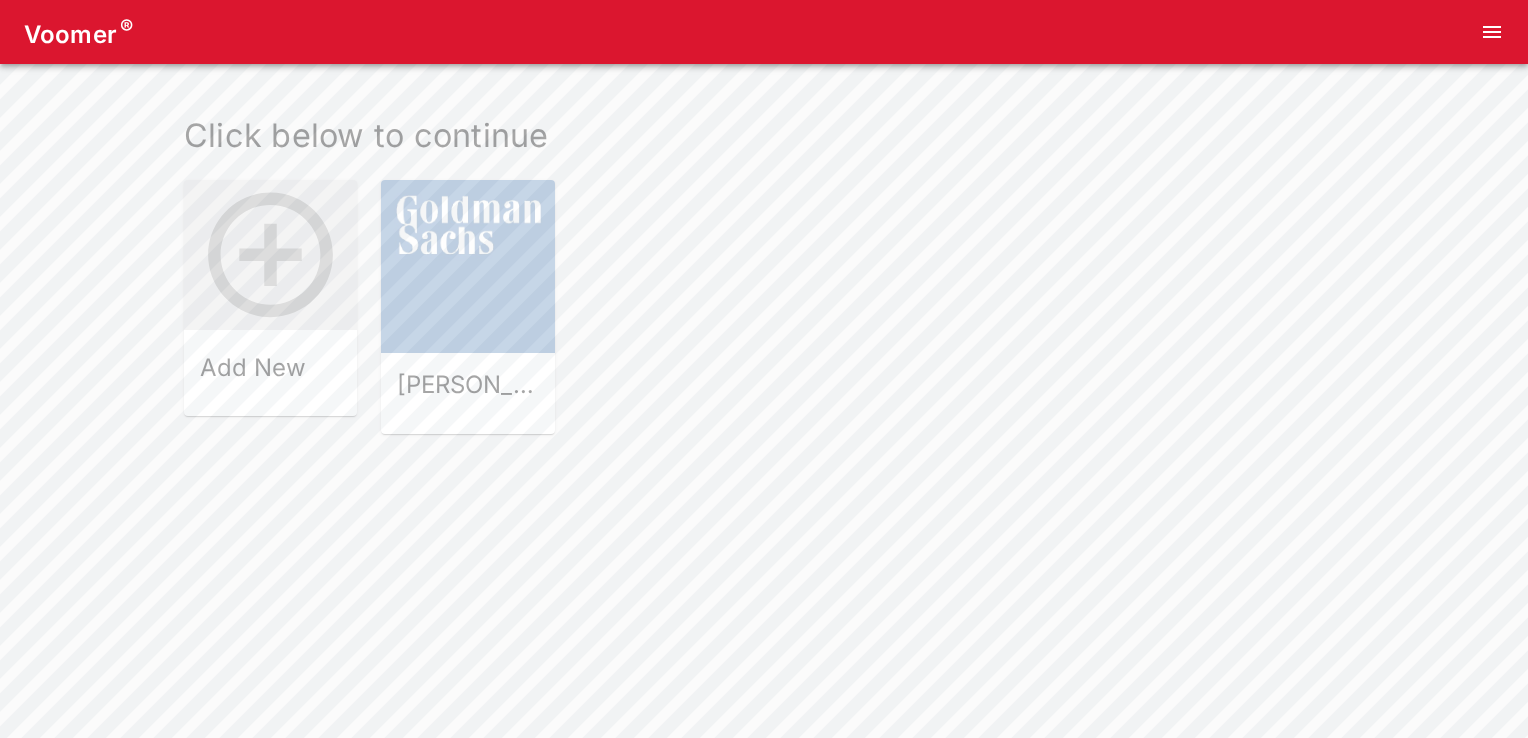 click 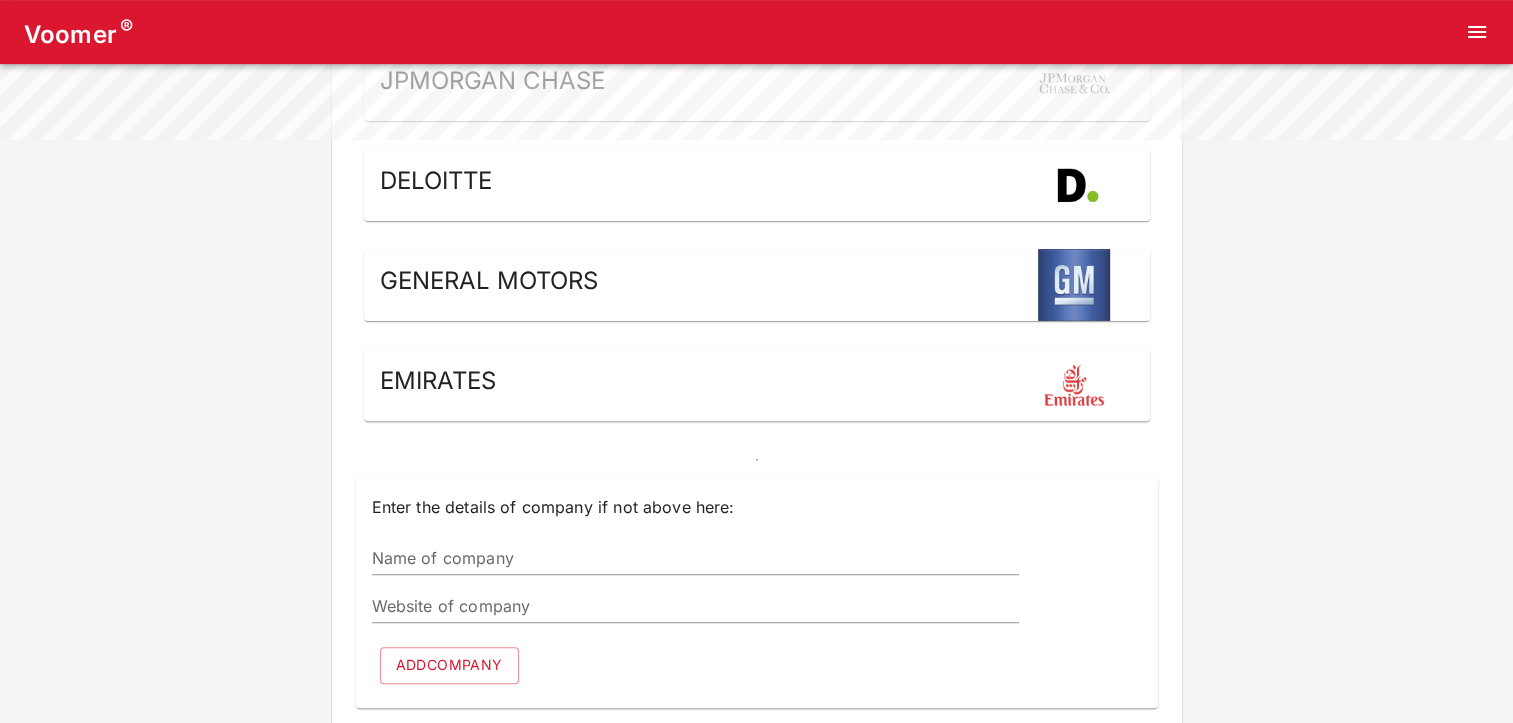 scroll, scrollTop: 600, scrollLeft: 0, axis: vertical 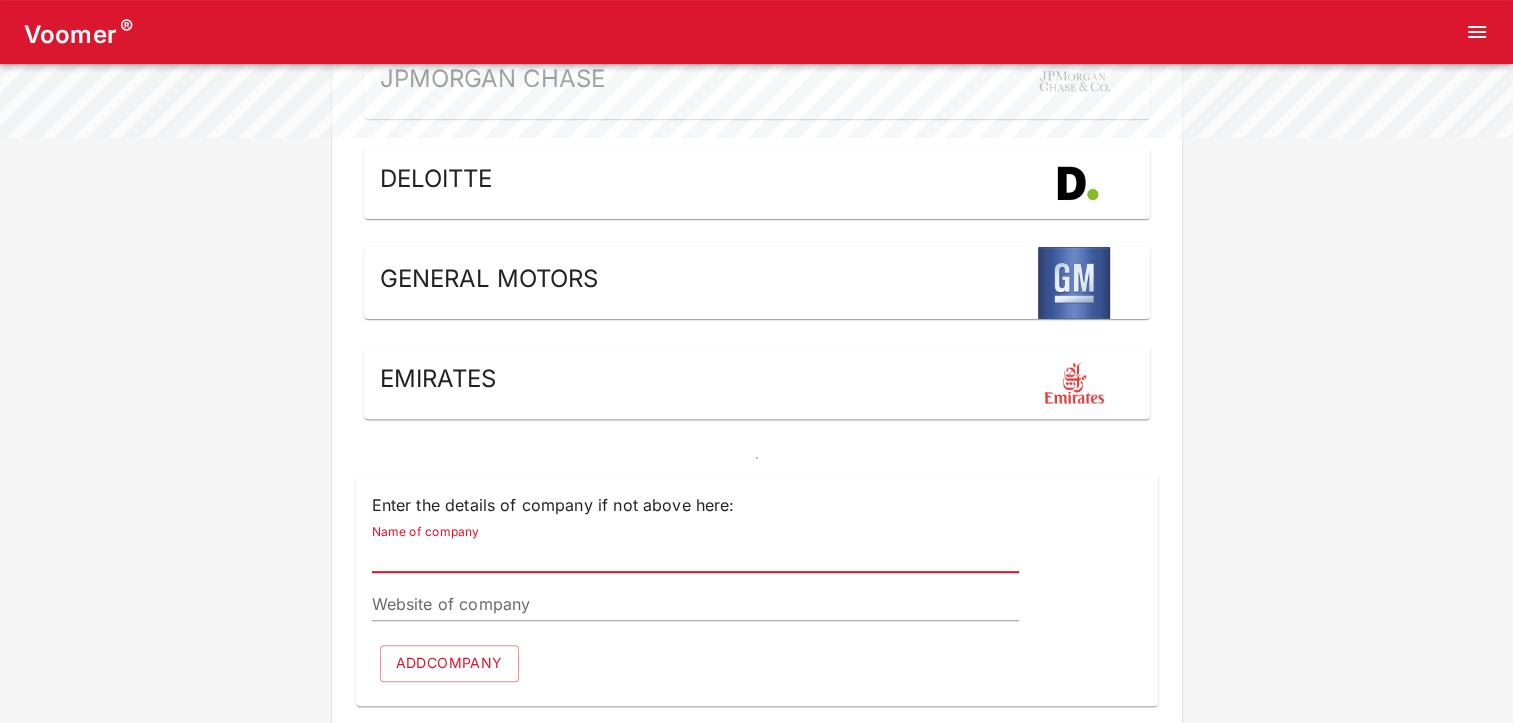 click on "Name of company" at bounding box center (695, 557) 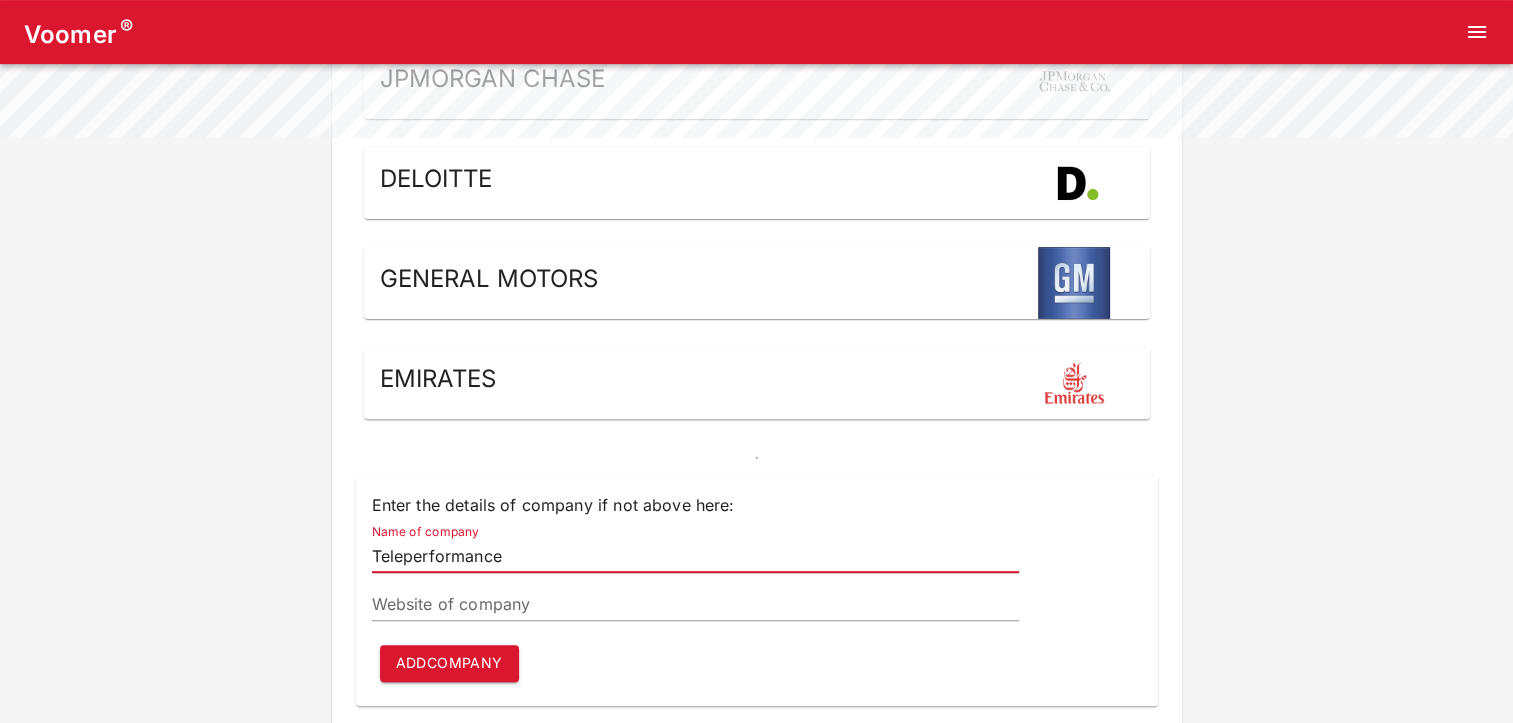 type on "Teleperformance" 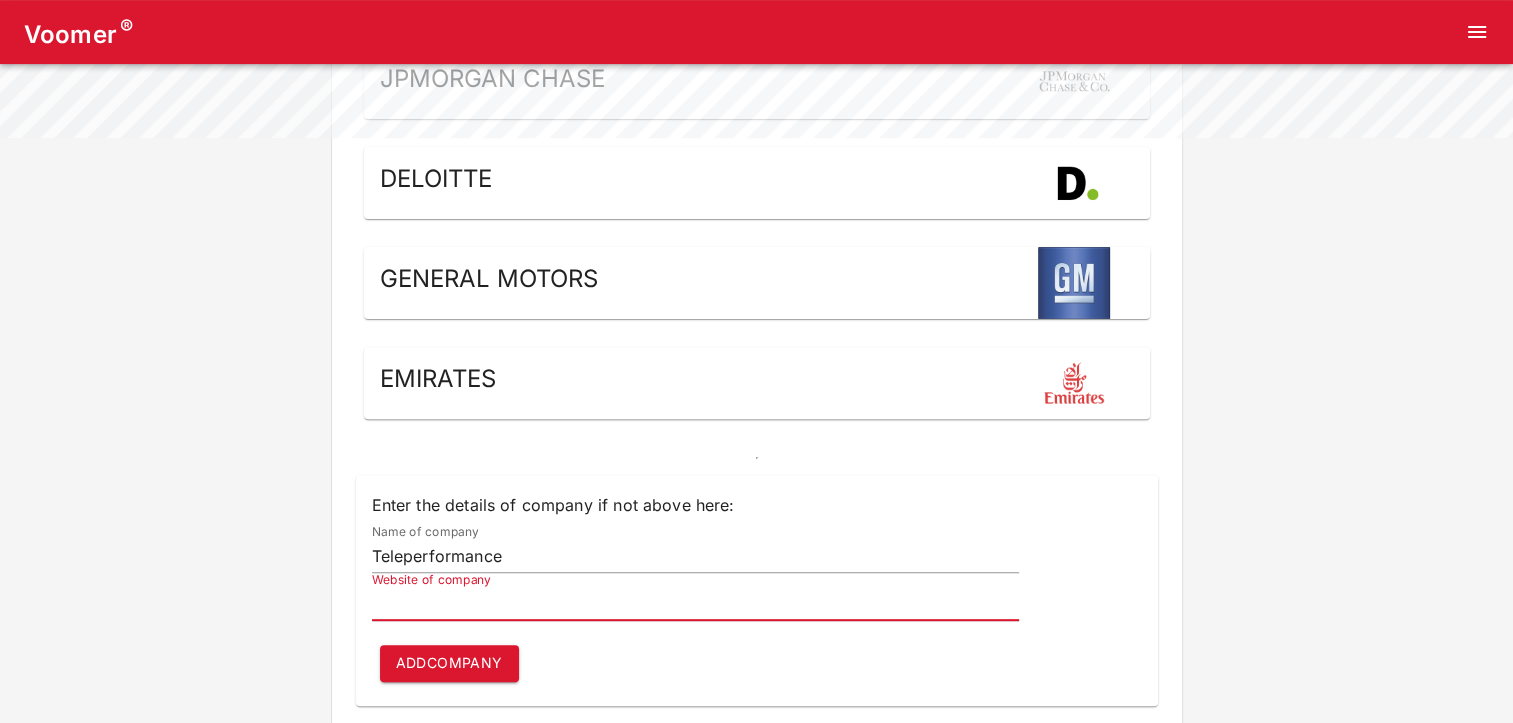 click on "Website of company" at bounding box center [695, 605] 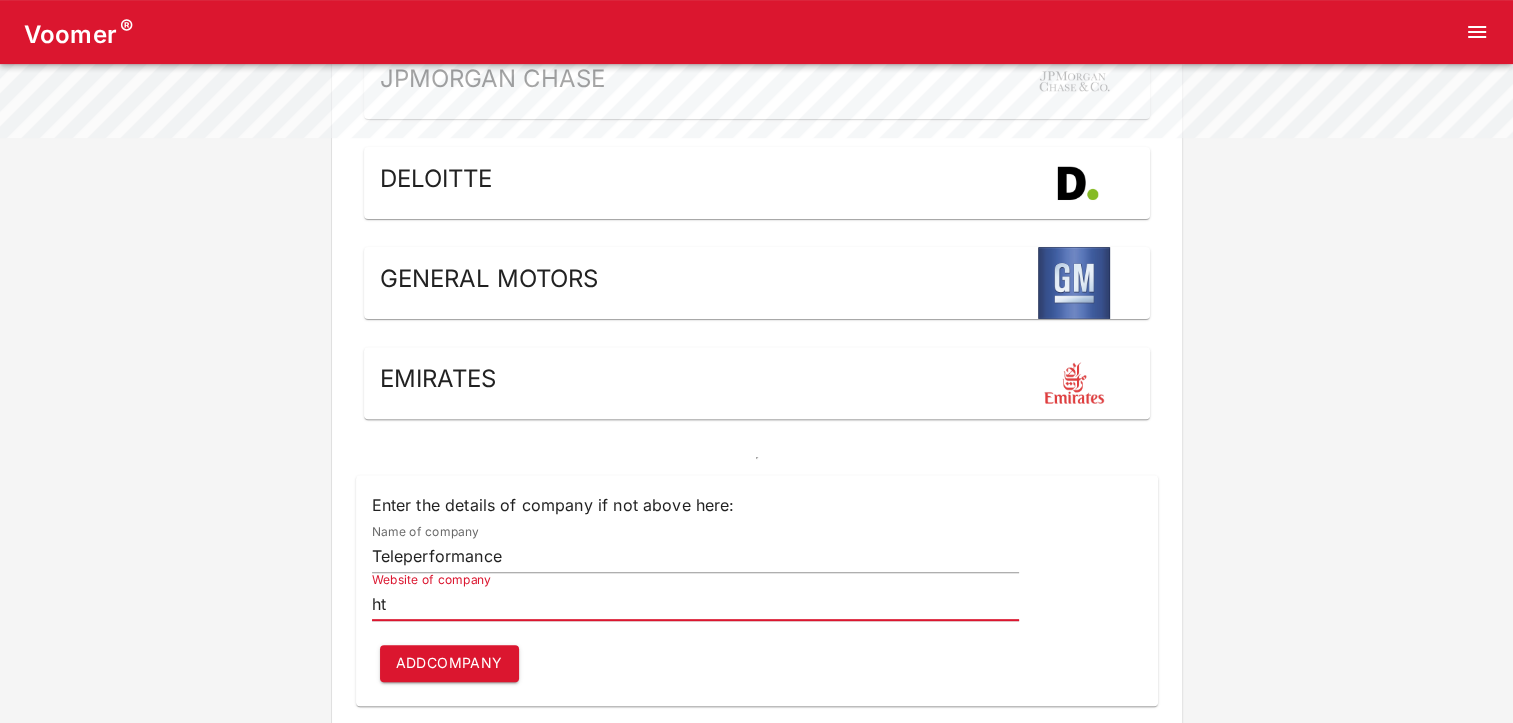 type on "h" 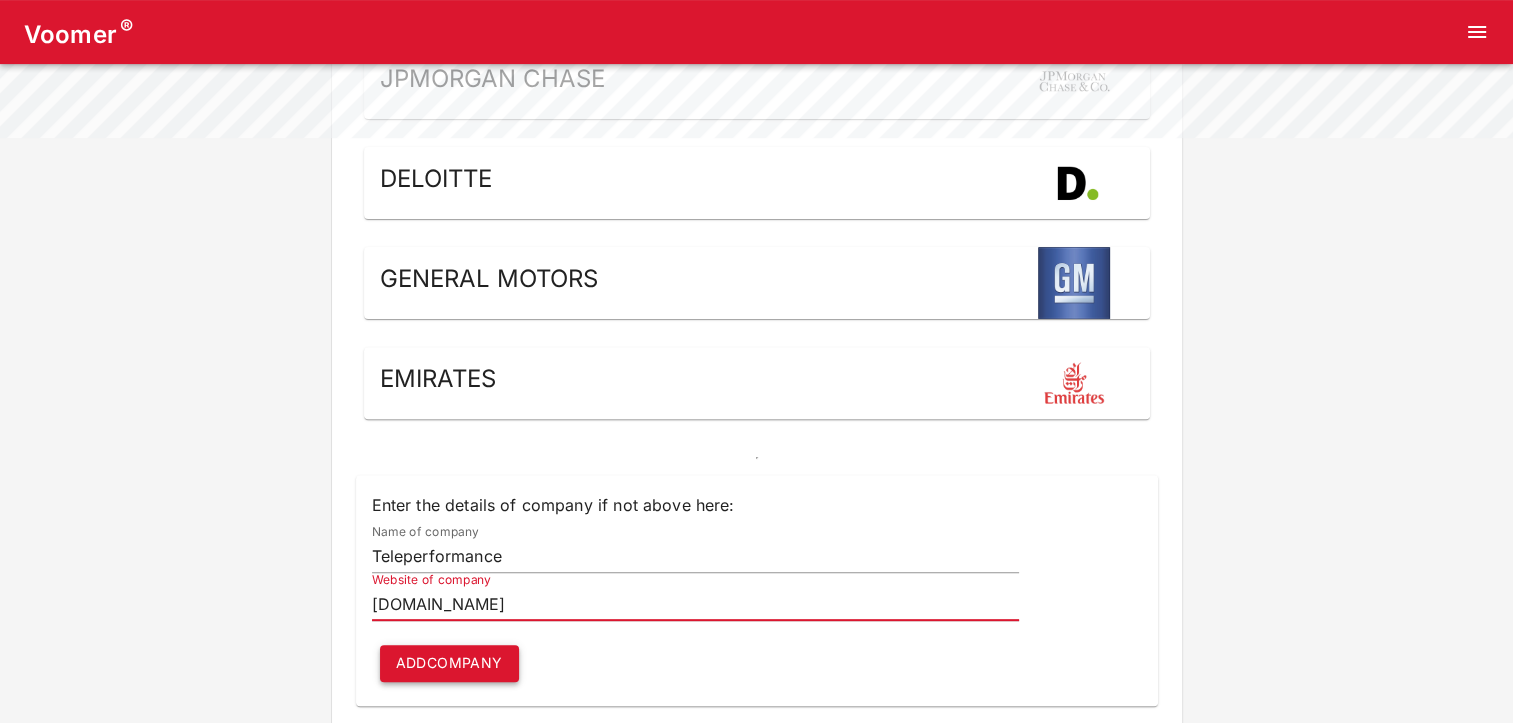 type on "[DOMAIN_NAME]" 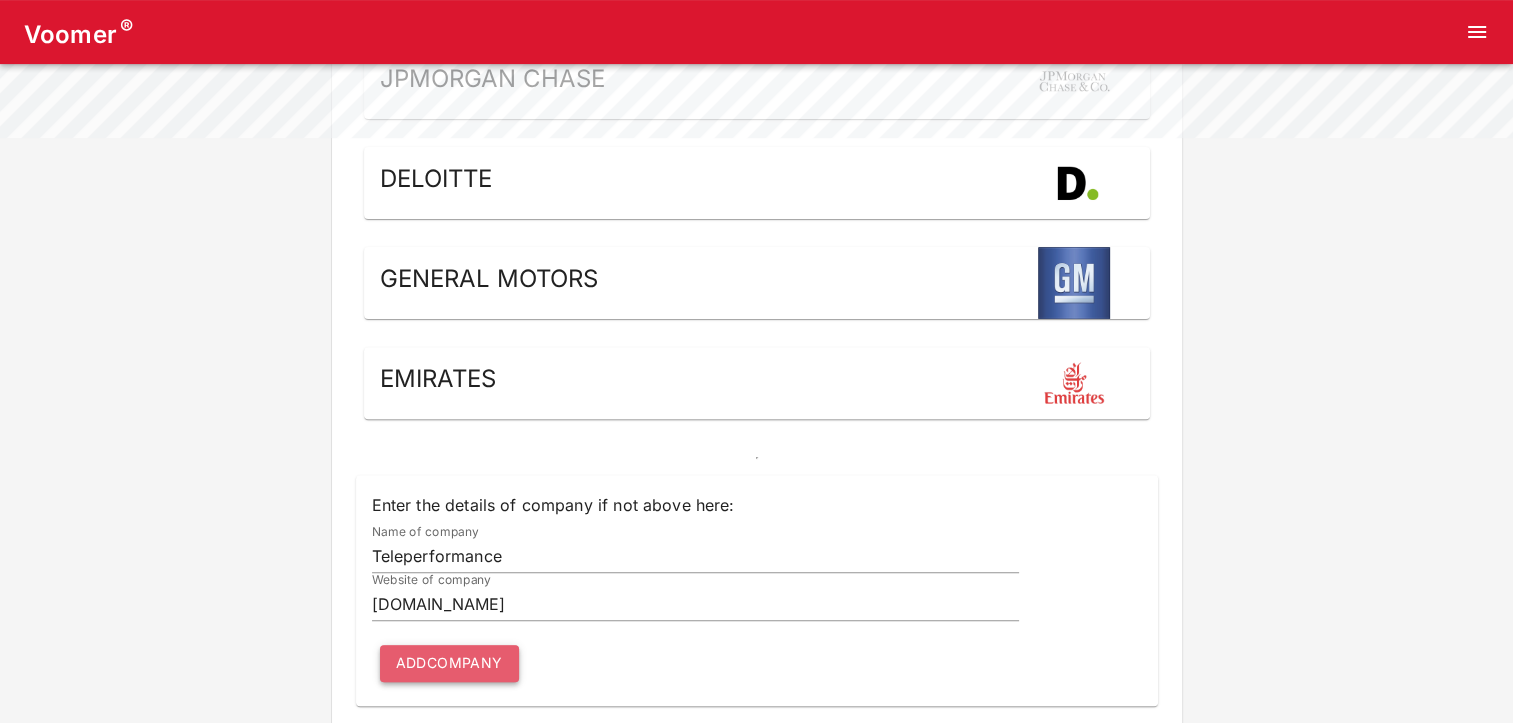 click on "Add  company" at bounding box center (449, 663) 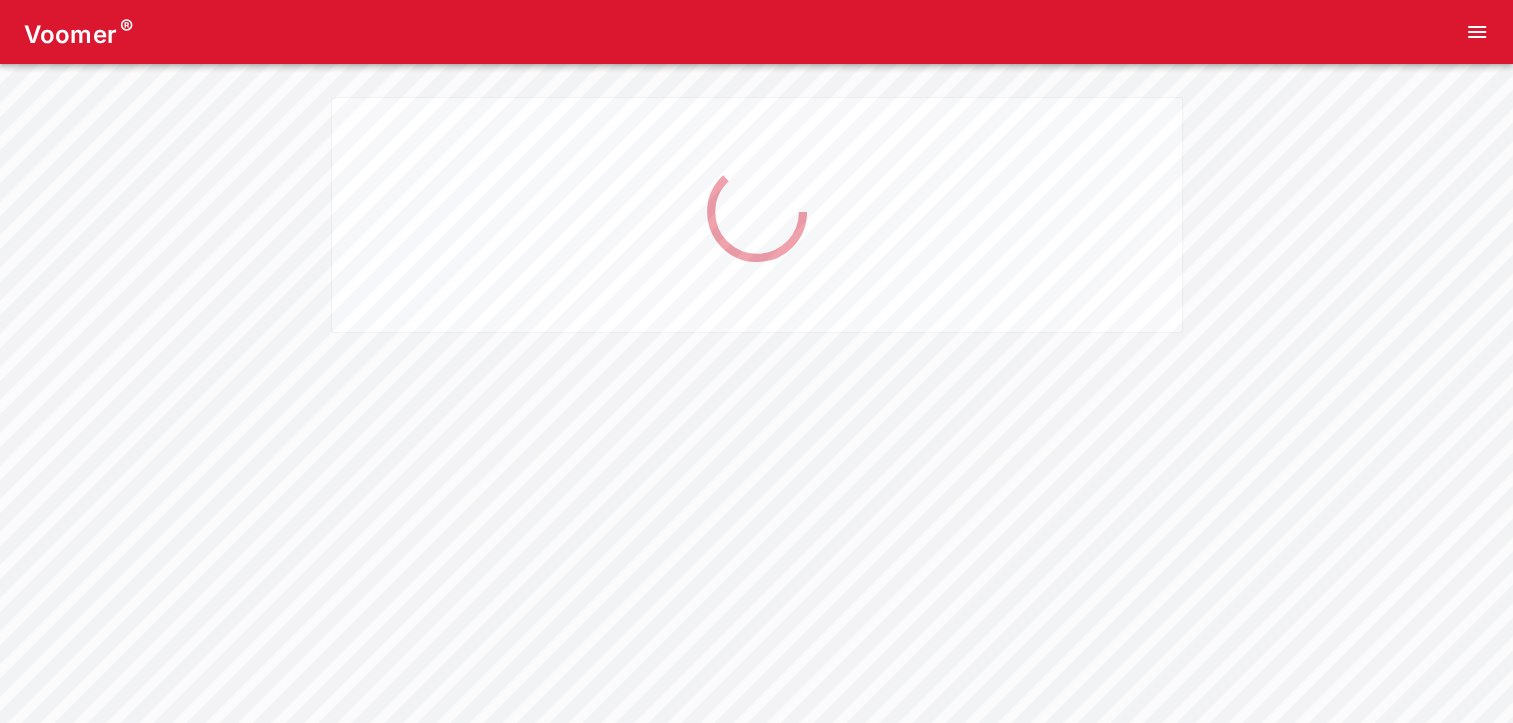 scroll, scrollTop: 0, scrollLeft: 0, axis: both 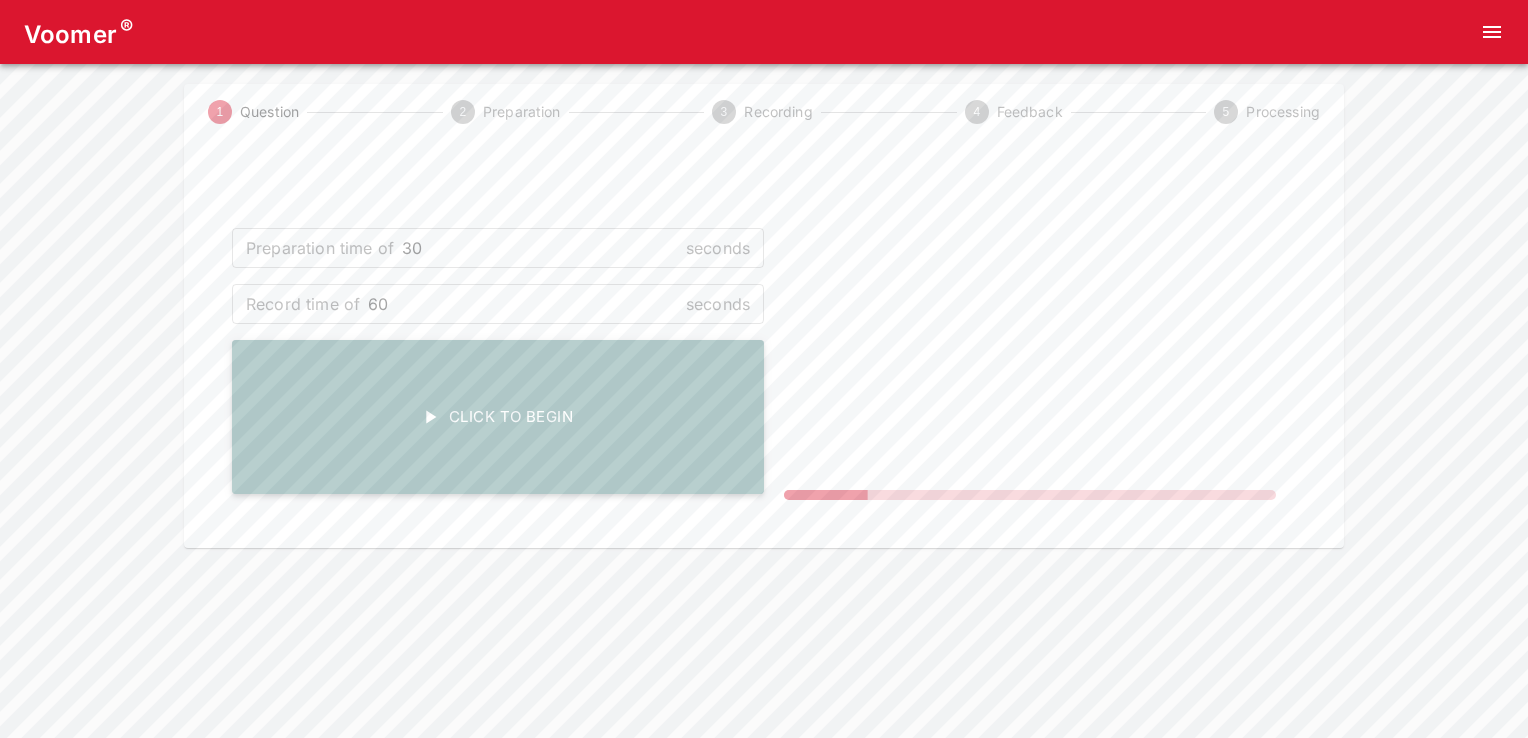 click on "Click To Begin" at bounding box center (498, 417) 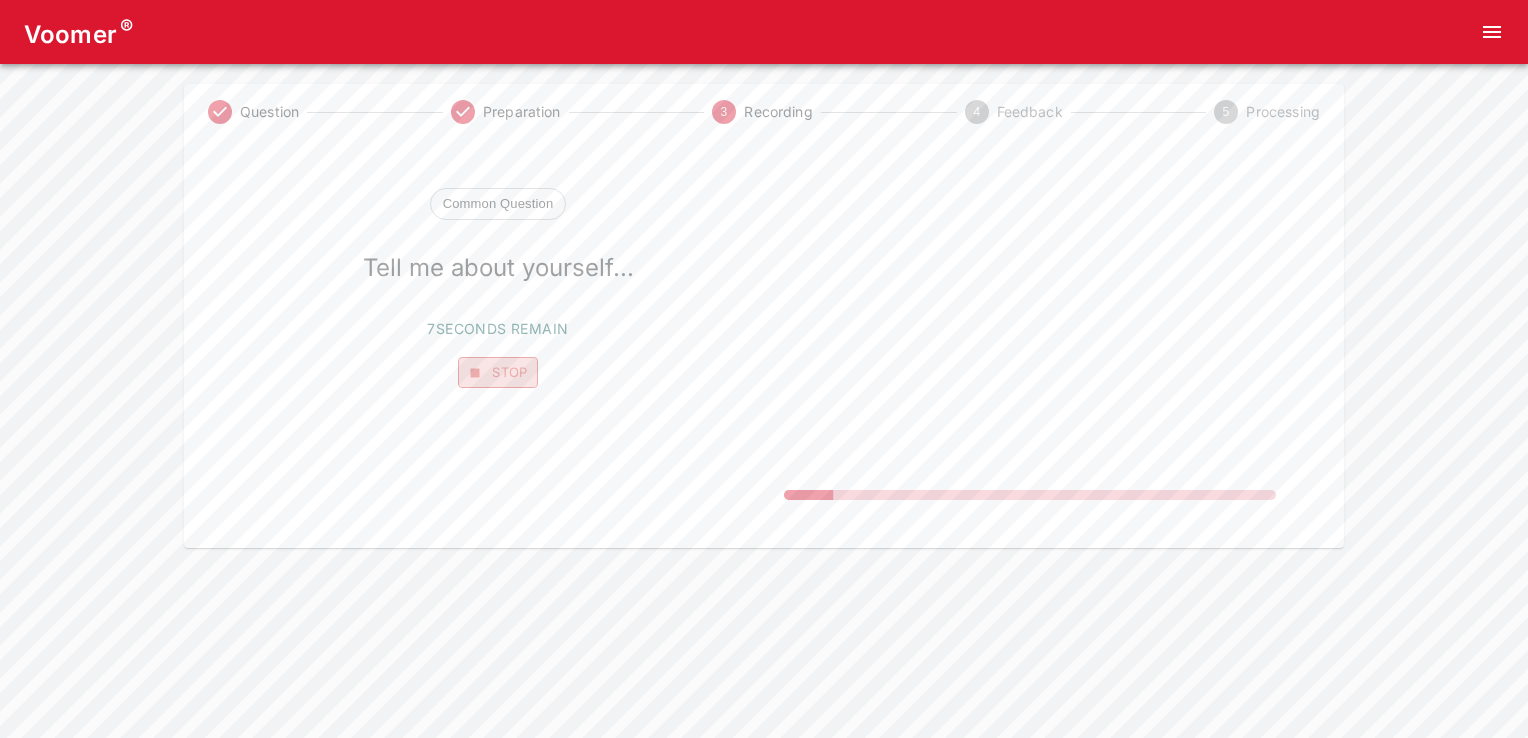 click on "Stop" at bounding box center [498, 372] 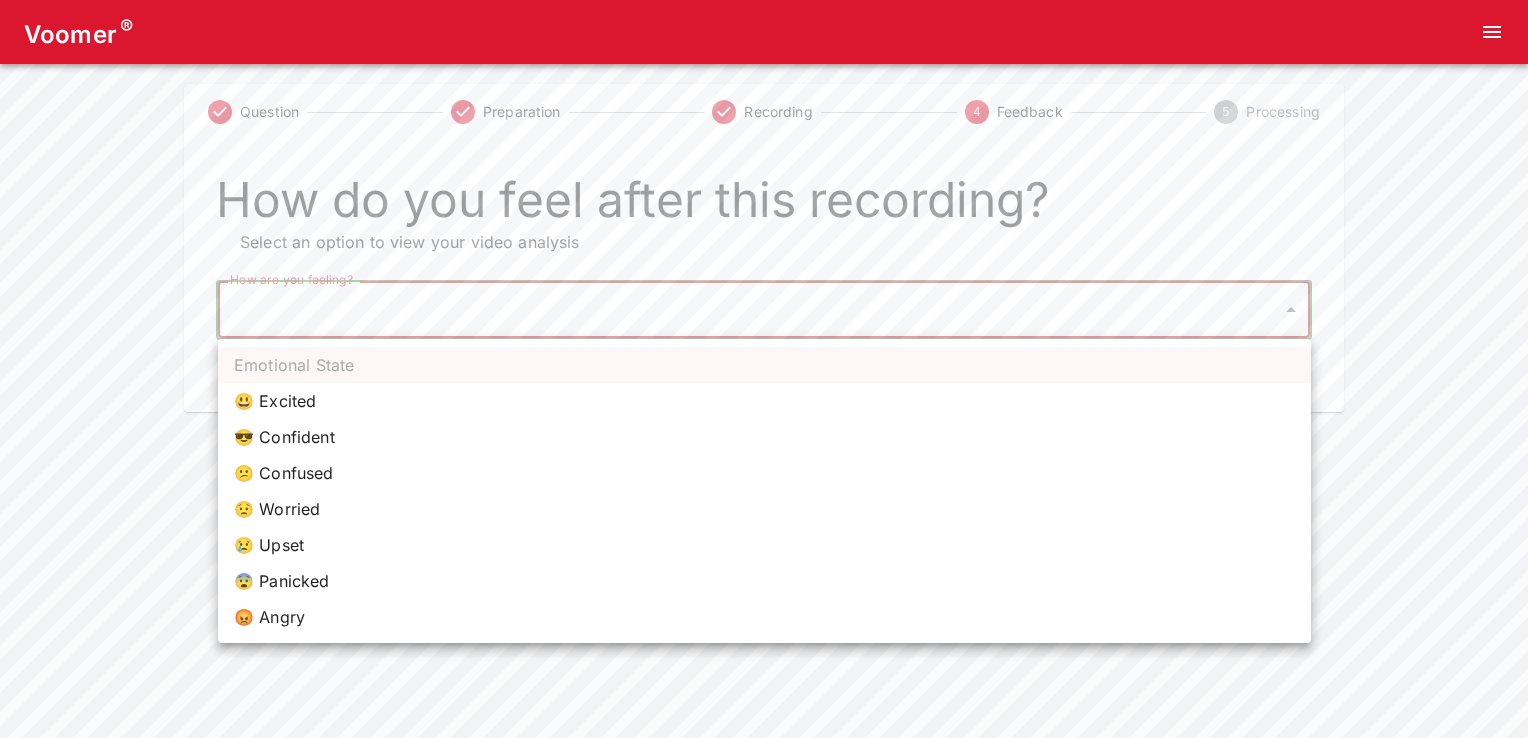click on "Voomer ® Question Preparation Recording 4 Feedback 5 Processing How do you feel after this recording? Select an option to view your video analysis How are you feeling? ​ How are you feeling? Home Analysis Tokens: 0 Pricing Log Out Emotional State  😃 Excited  😎 Confident  😕 Confused 😟 Worried  😢 Upset  😨 Panicked  😡 Angry" at bounding box center (764, 206) 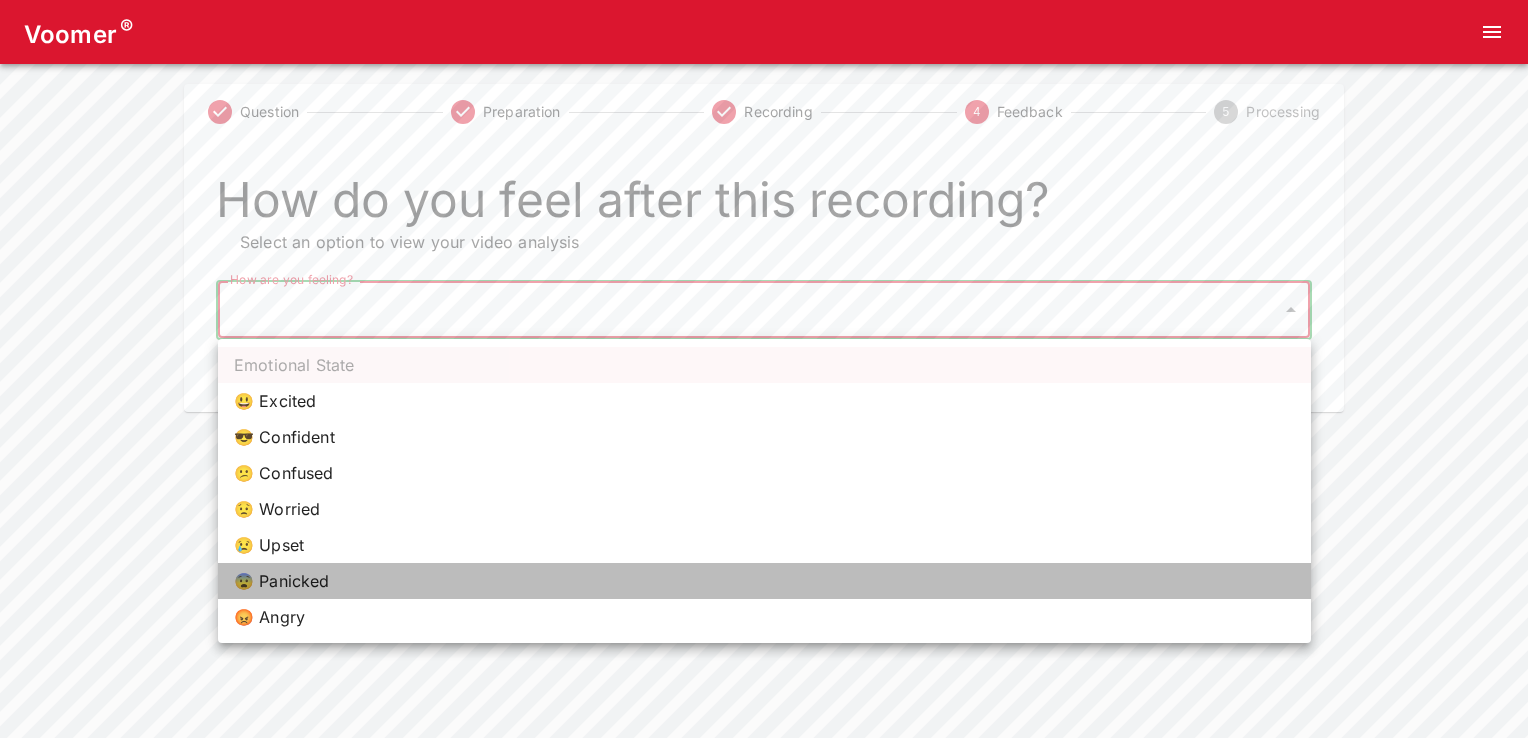 click on "😨 Panicked" at bounding box center (764, 581) 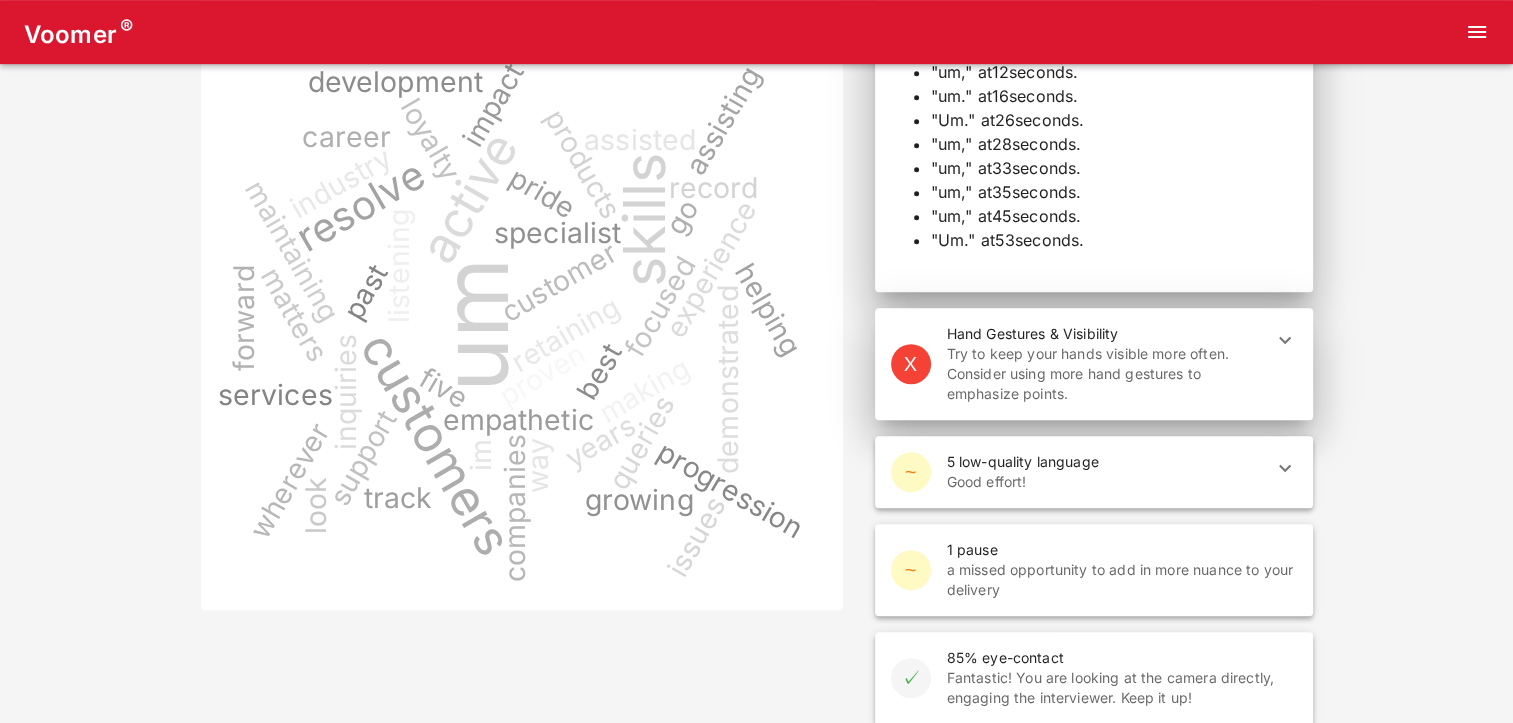 scroll, scrollTop: 868, scrollLeft: 0, axis: vertical 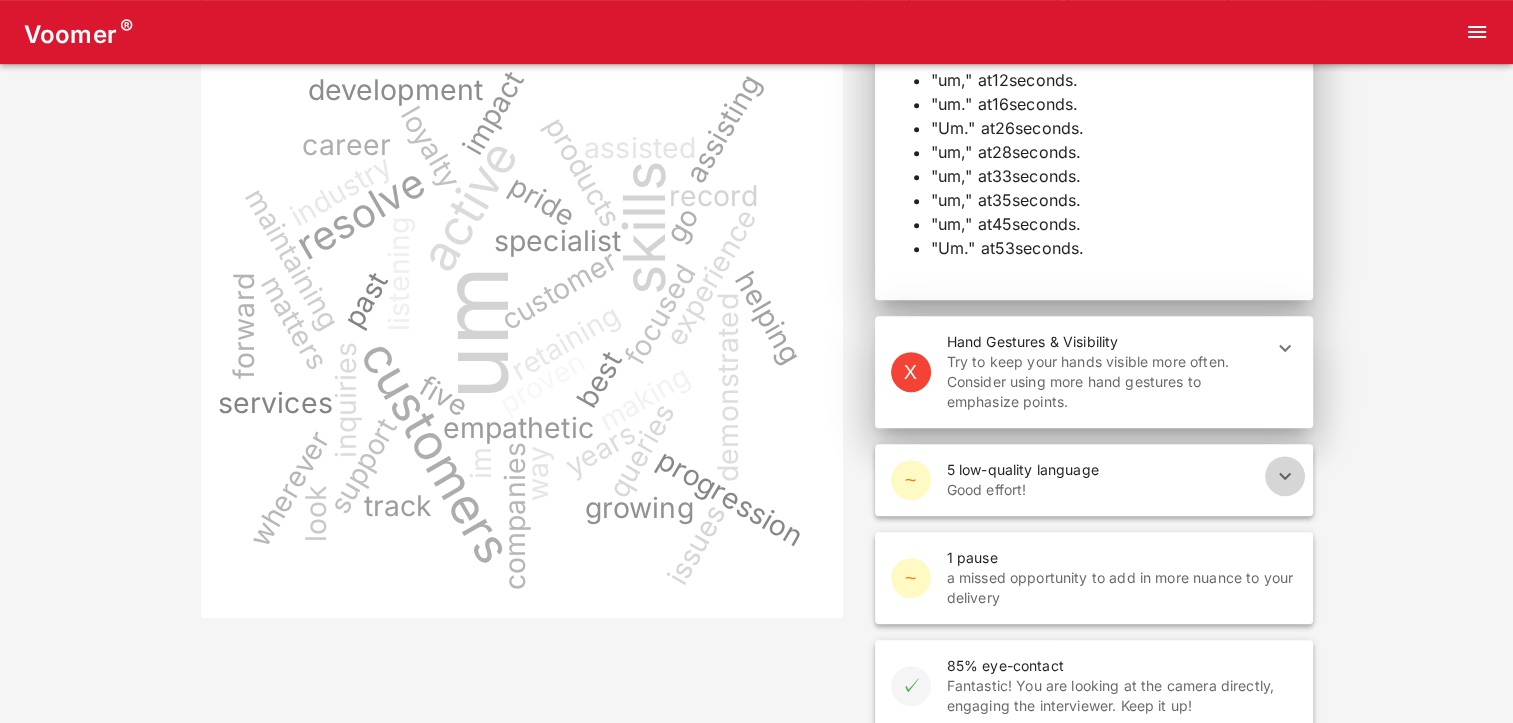 click at bounding box center (1285, 476) 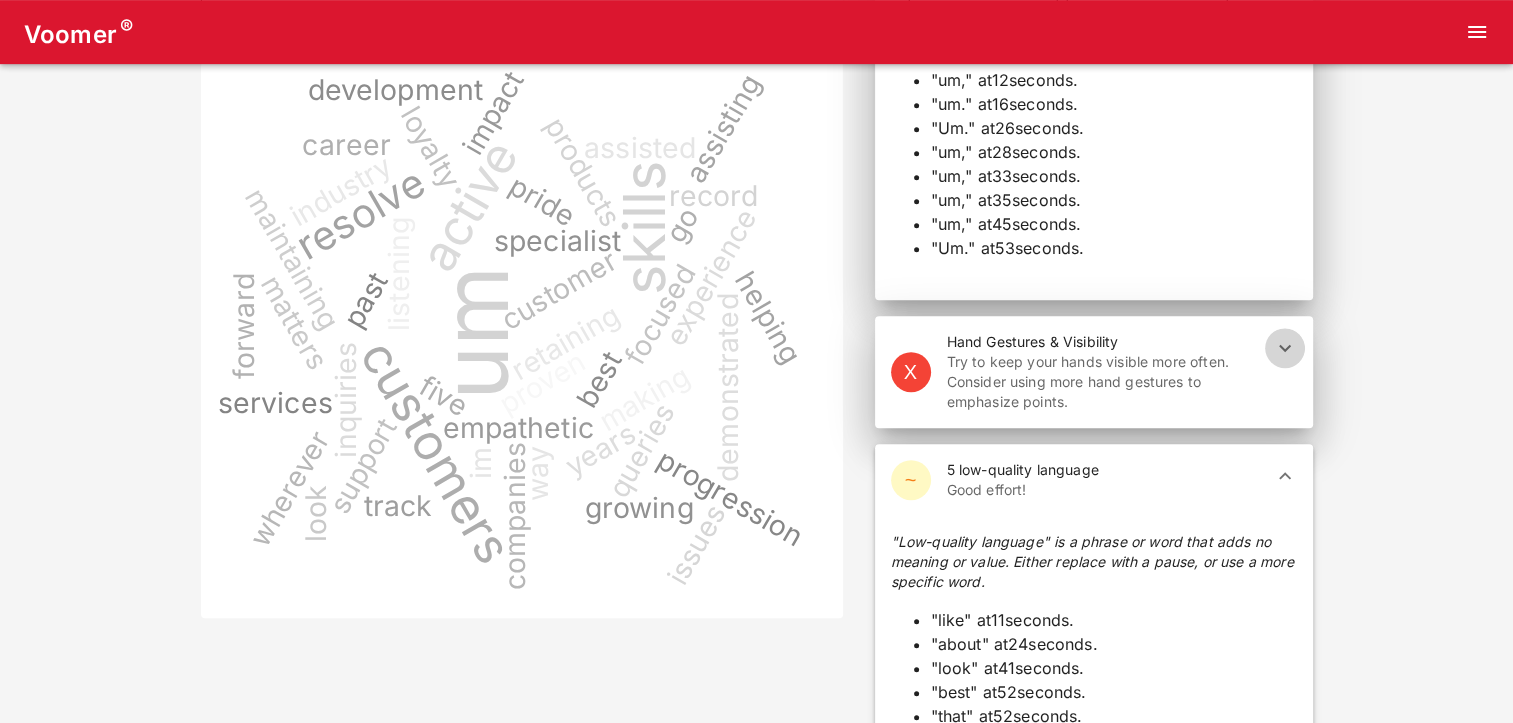 click 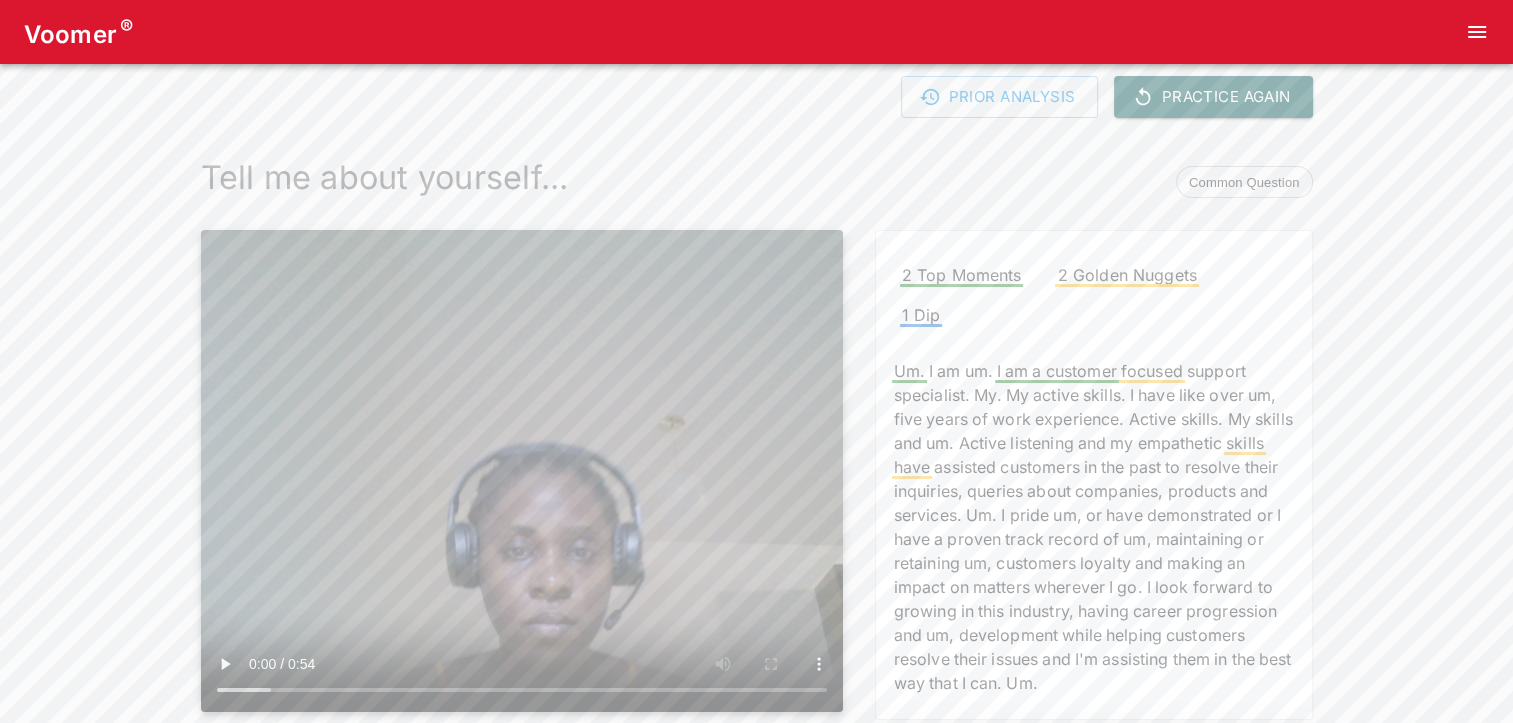 scroll, scrollTop: 0, scrollLeft: 0, axis: both 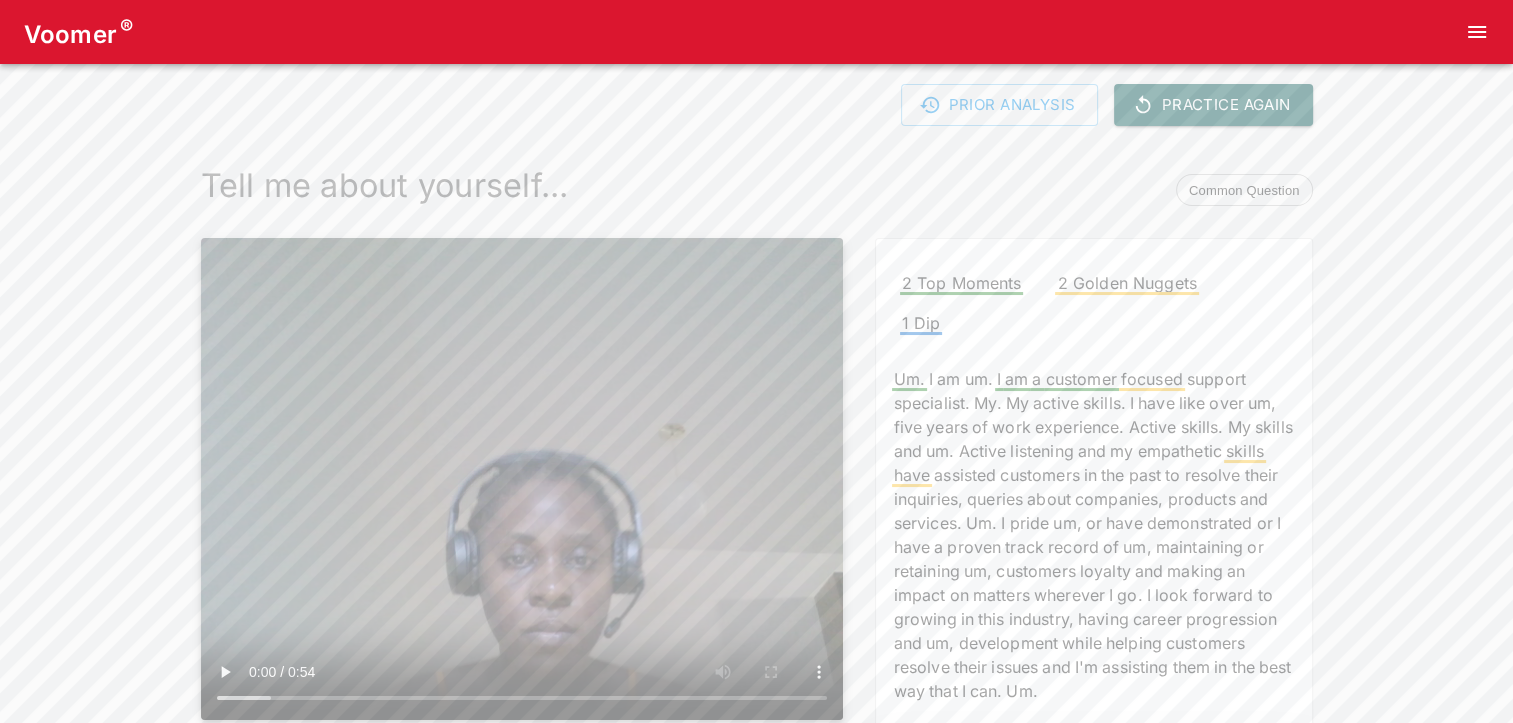 click on "Common Question" at bounding box center [1244, 191] 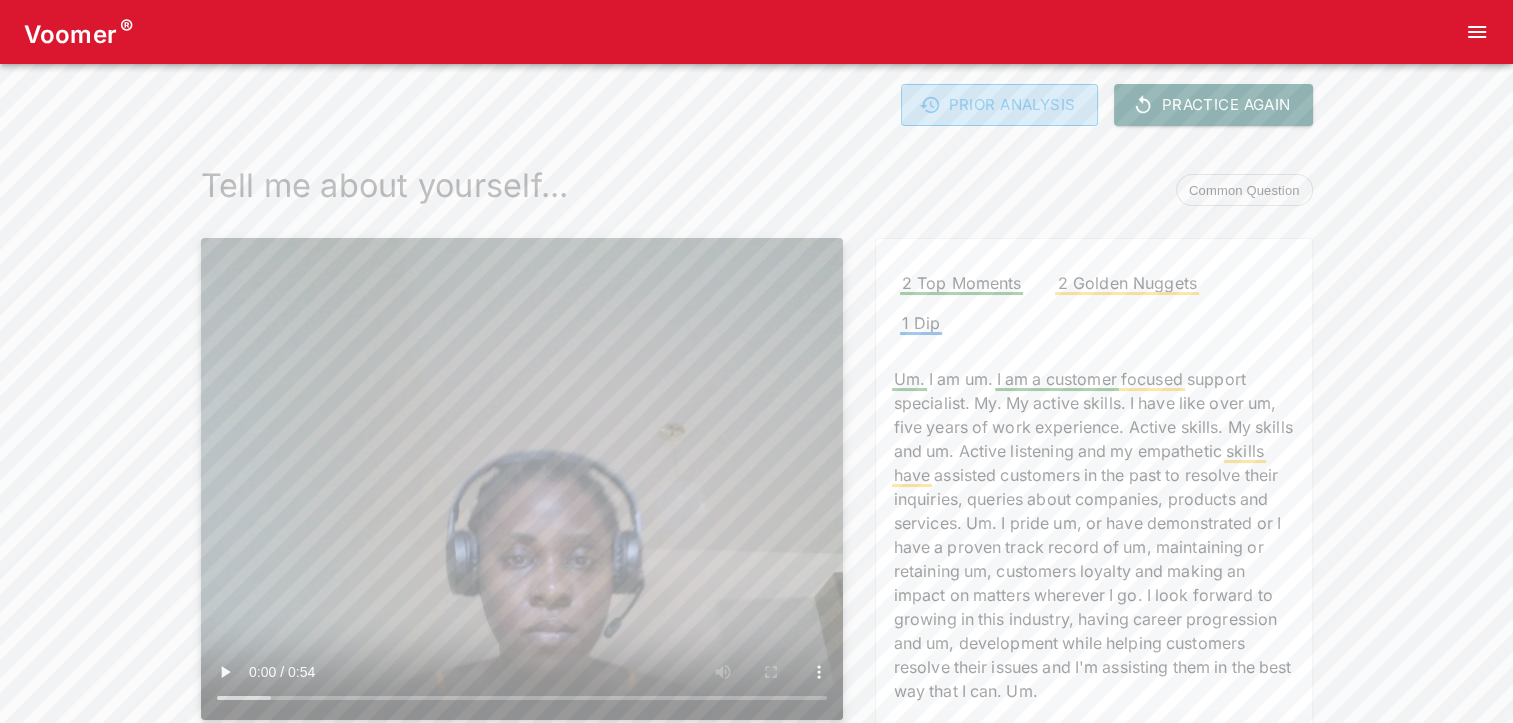 click on "Prior Analysis" at bounding box center (999, 105) 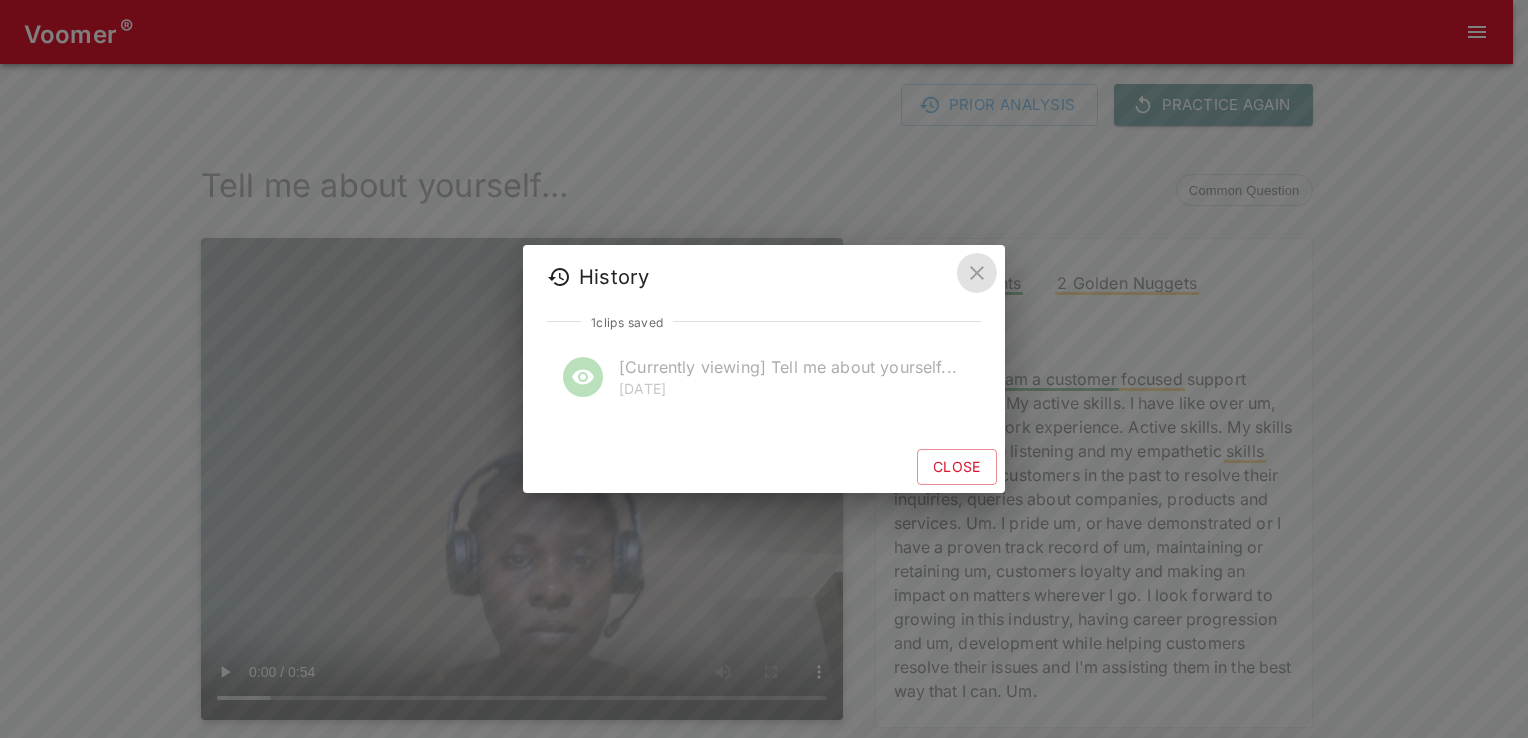 click 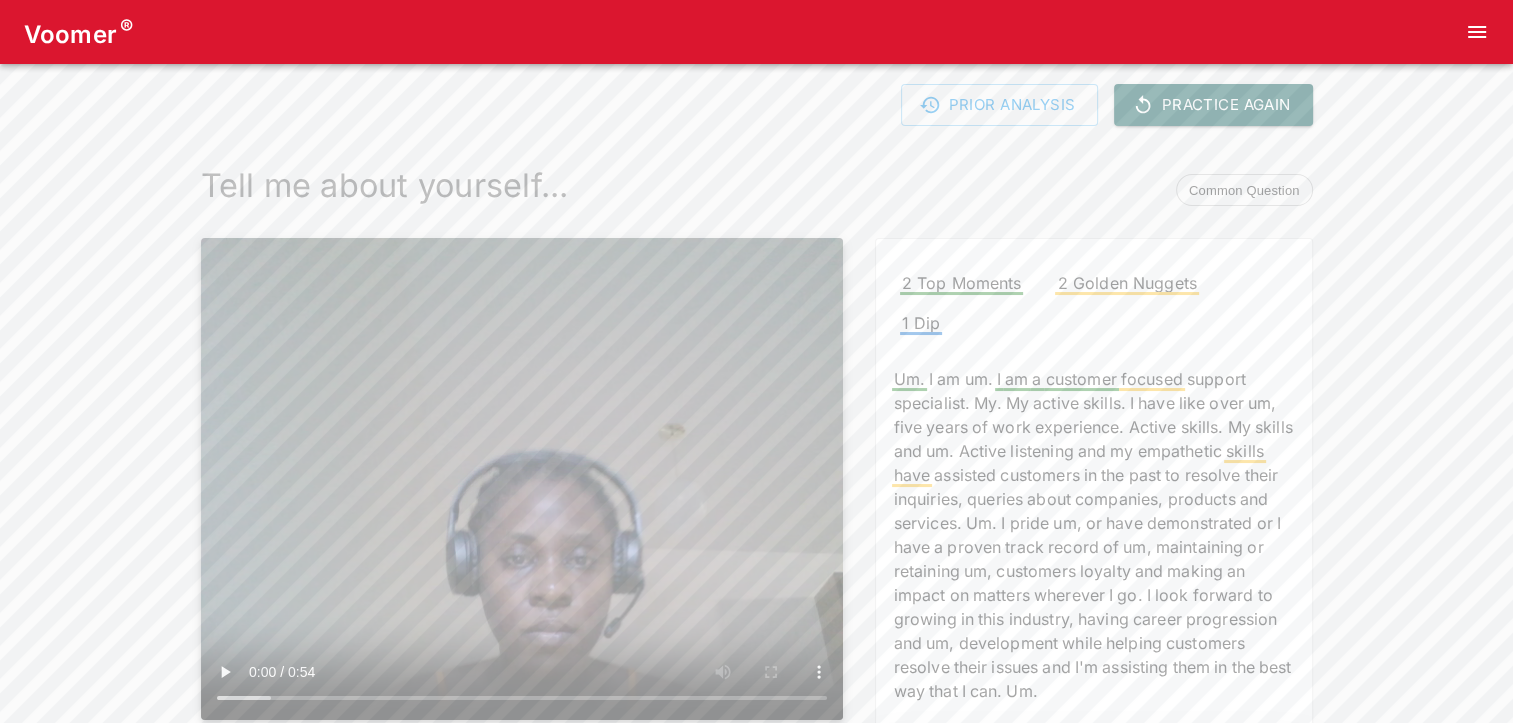 scroll, scrollTop: 632, scrollLeft: 0, axis: vertical 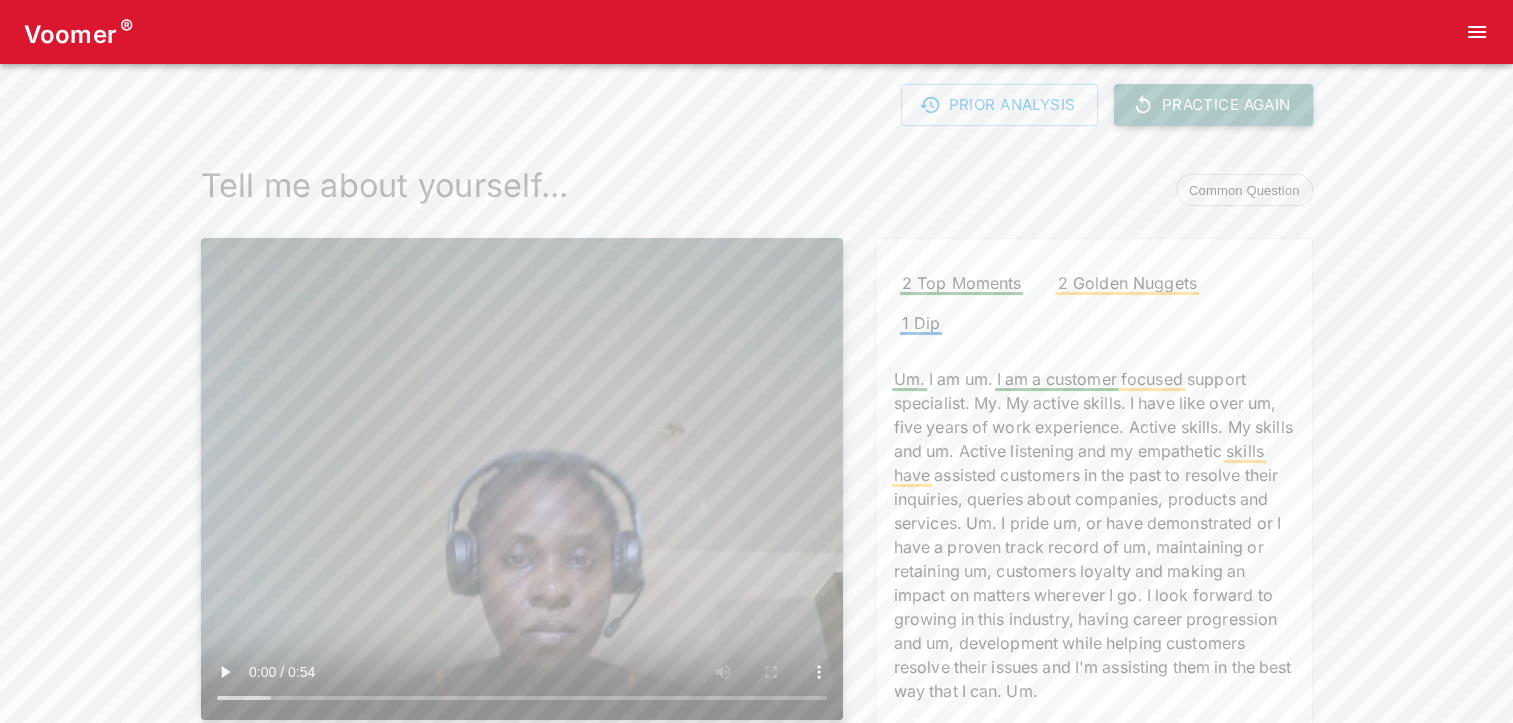 click on "Practice Again" at bounding box center (1213, 105) 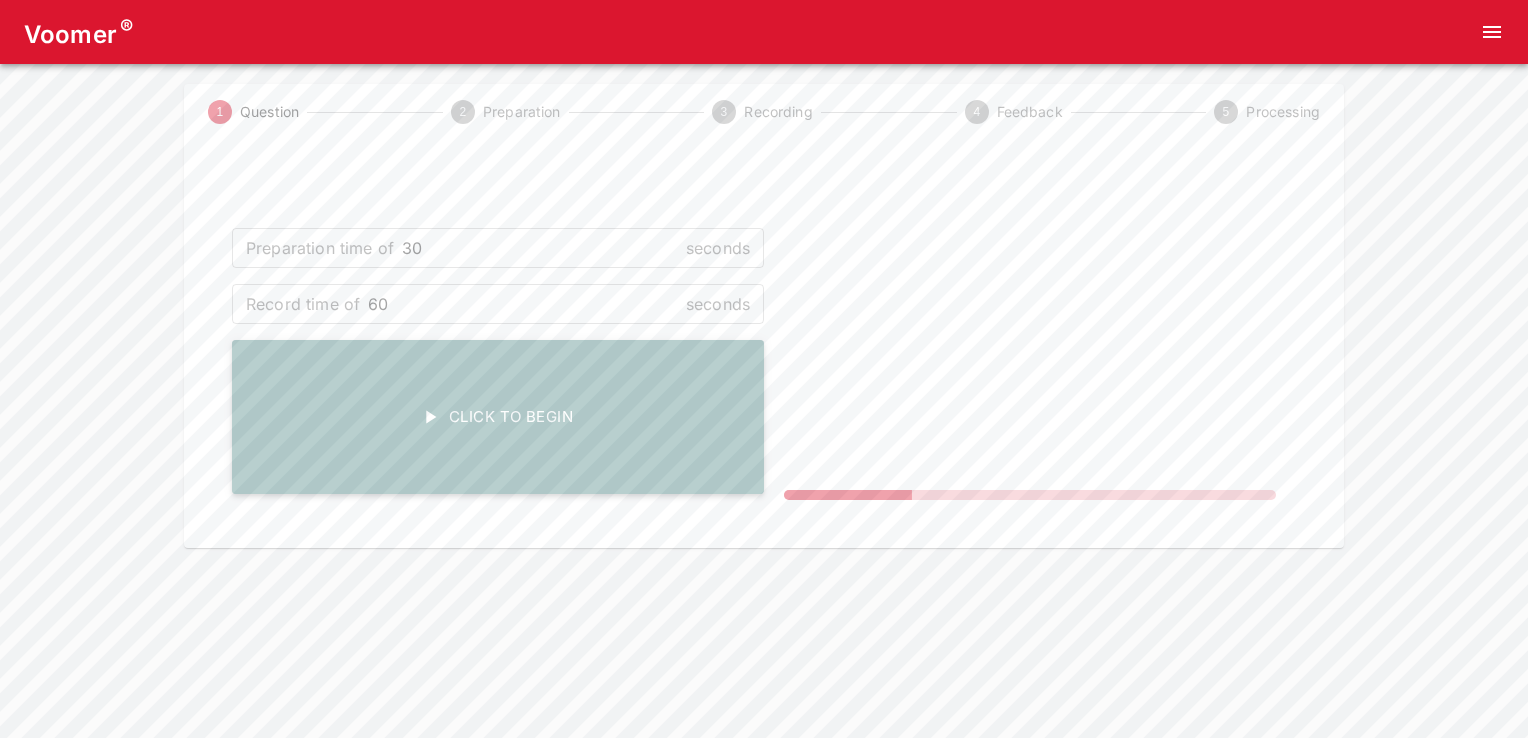 click on "Click To Begin" at bounding box center [498, 417] 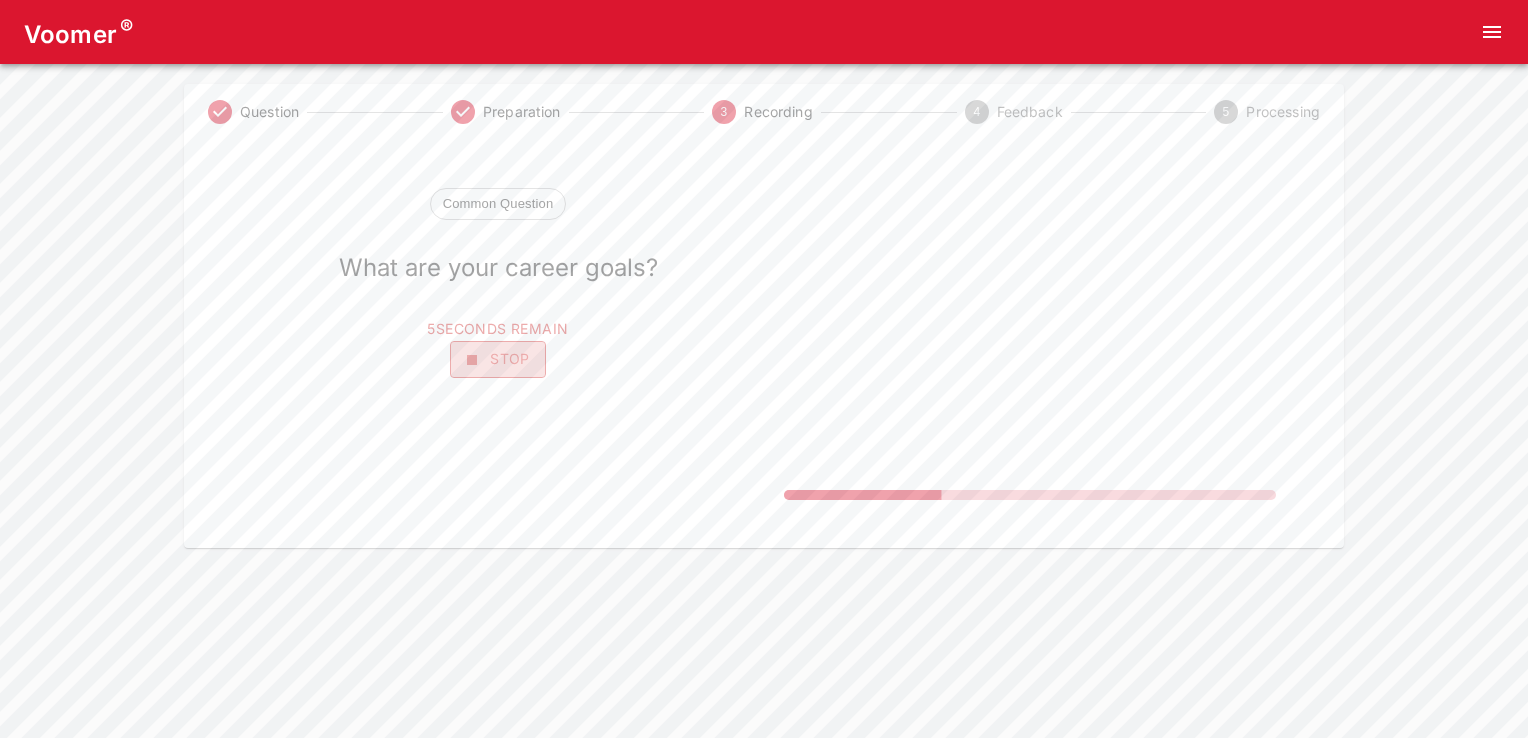 click on "Stop" at bounding box center [498, 359] 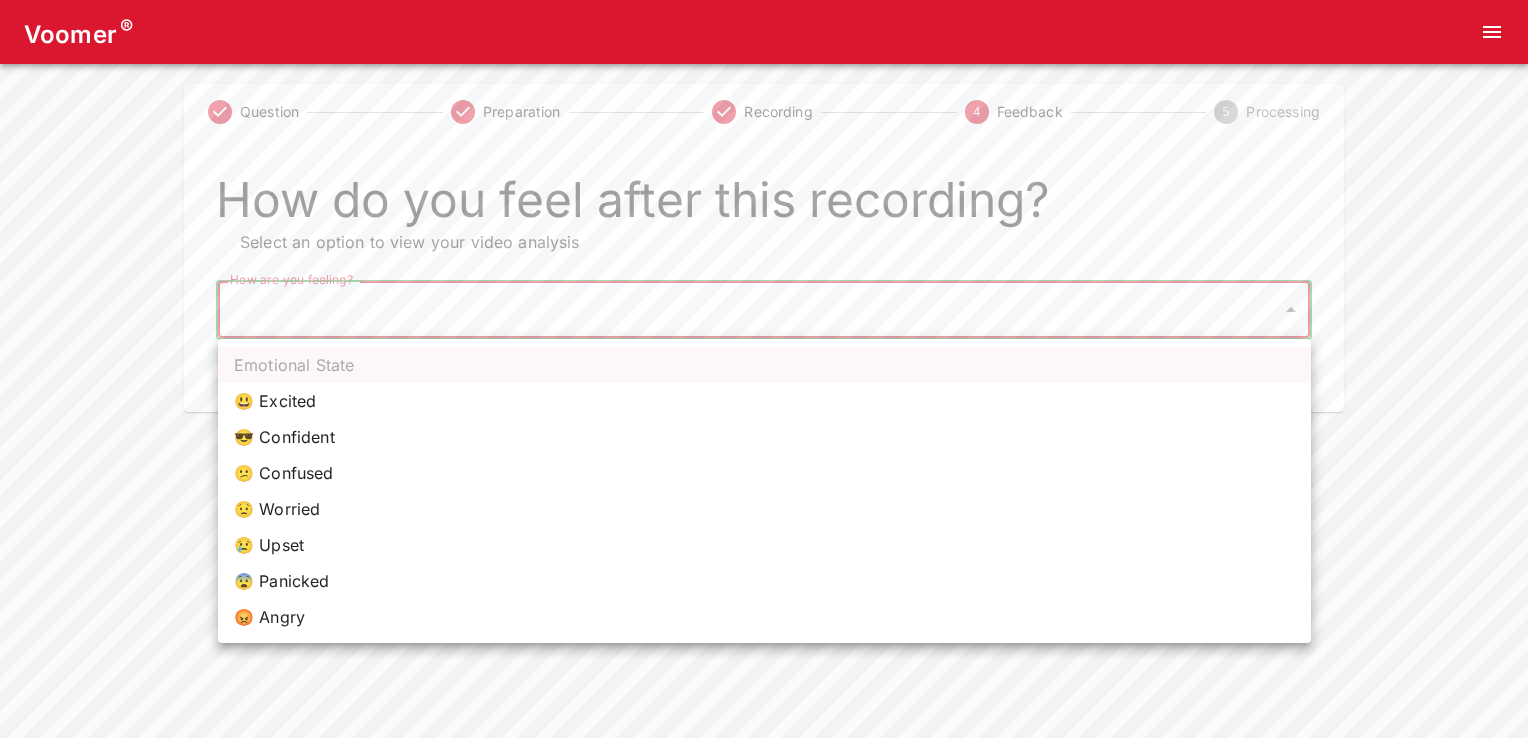 click on "Voomer ® Question Preparation Recording 4 Feedback 5 Processing How do you feel after this recording? Select an option to view your video analysis How are you feeling? ​ How are you feeling? Home Analysis Tokens: 0 Pricing Log Out Emotional State  😃 Excited  😎 Confident  😕 Confused 😟 Worried  😢 Upset  😨 Panicked  😡 Angry" at bounding box center (764, 206) 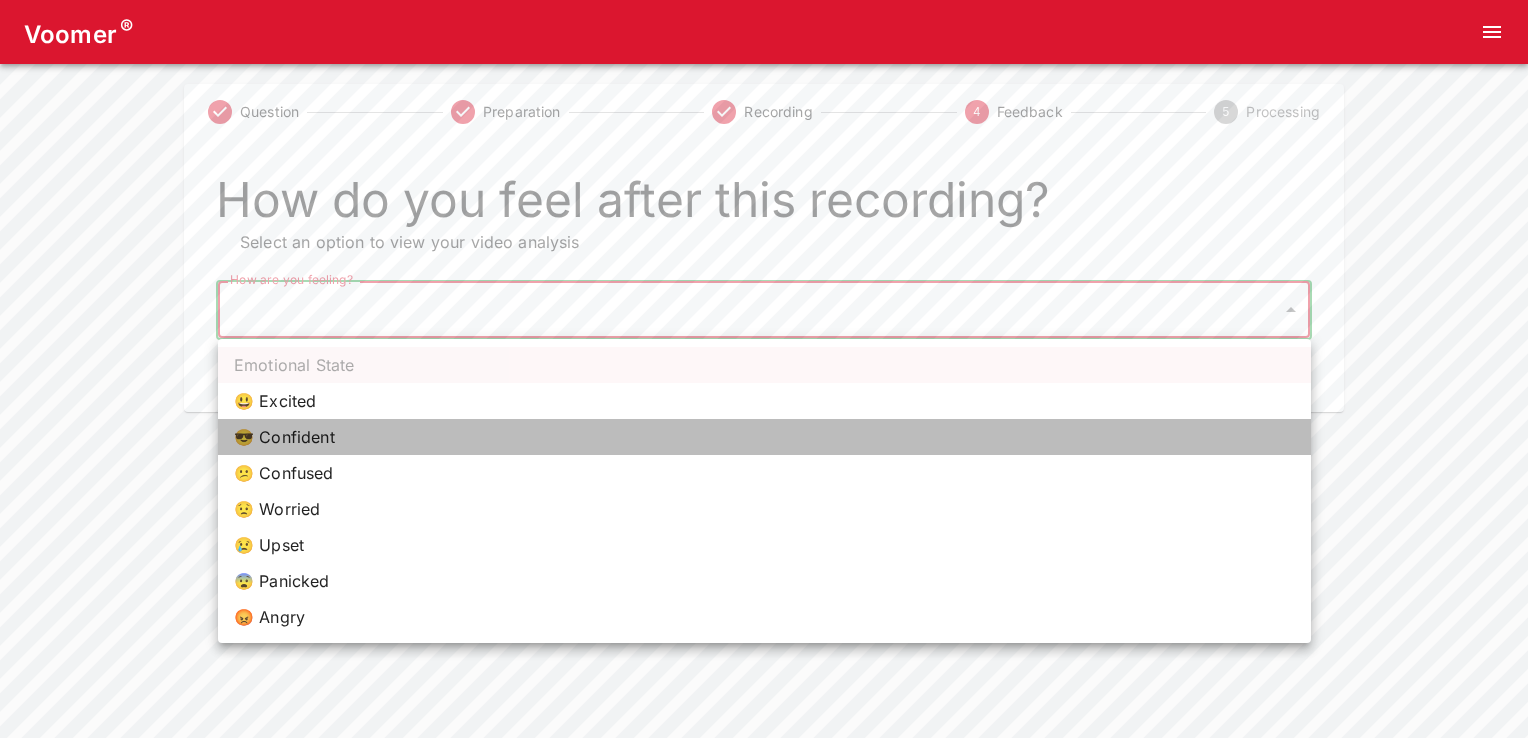 click on "😎 Confident" at bounding box center (764, 437) 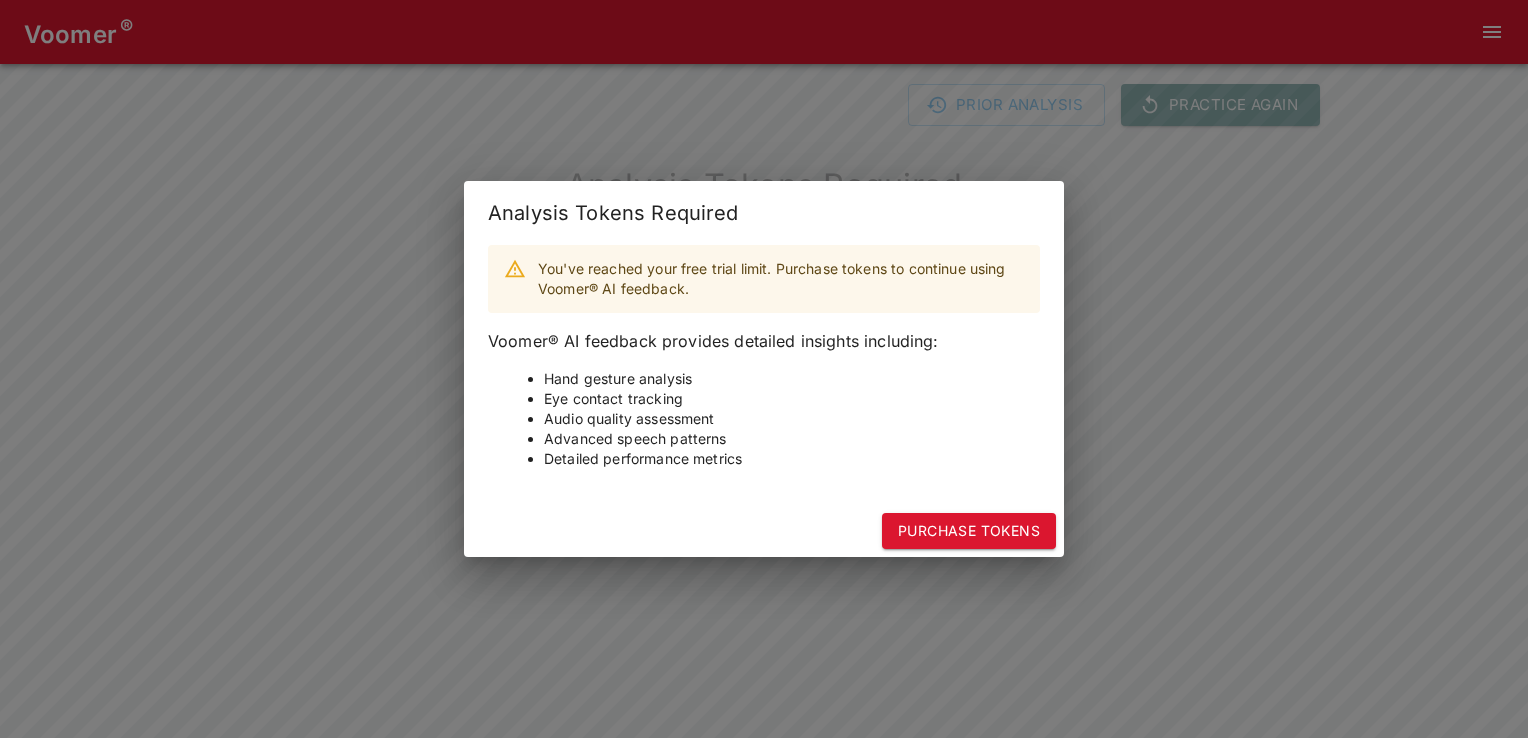 click on "Analysis Tokens Required You've reached your free trial limit. Purchase tokens to continue using Voomer® AI feedback. Voomer® AI feedback provides detailed insights including: Hand gesture analysis Eye contact tracking Audio quality assessment Advanced speech patterns Detailed performance metrics Purchase Tokens" at bounding box center [764, 369] 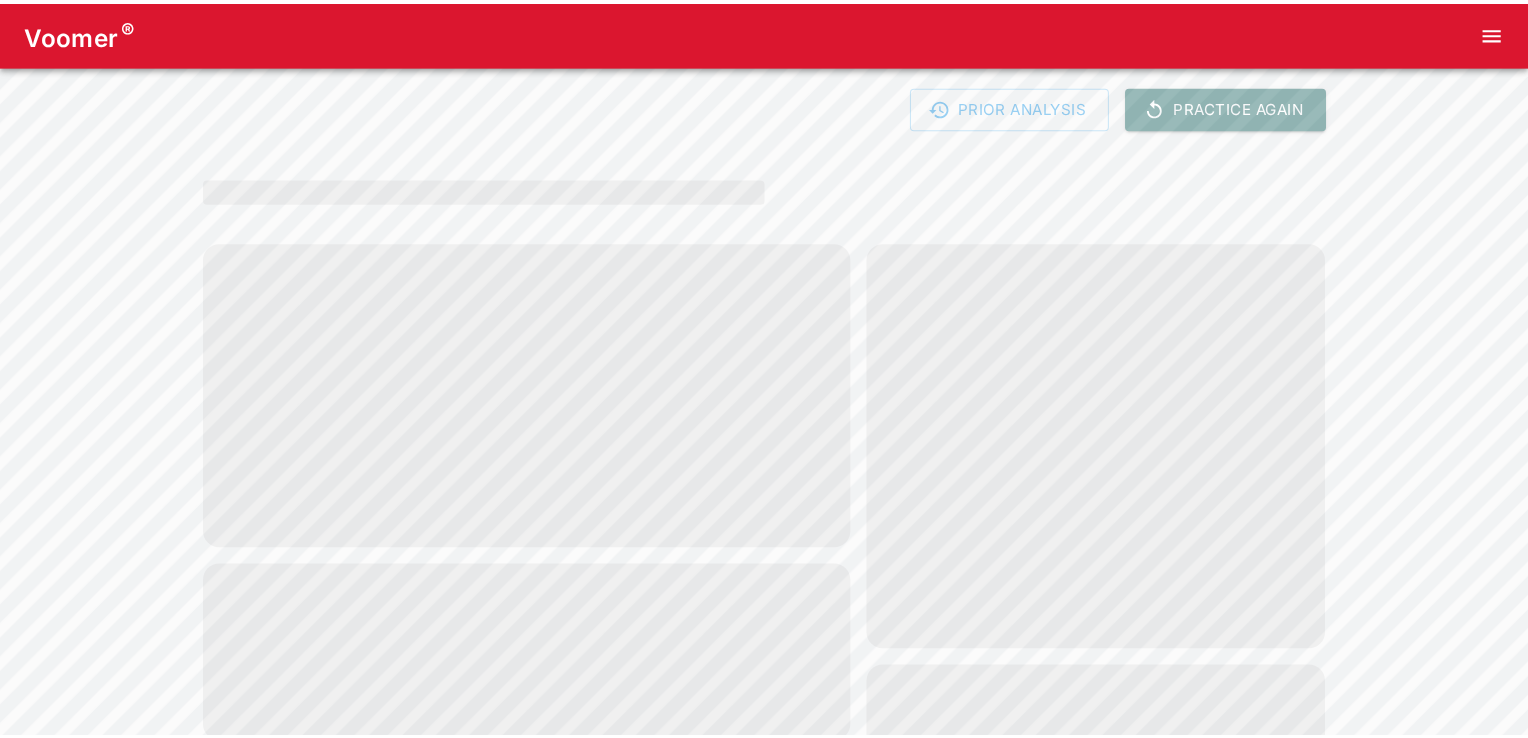 scroll, scrollTop: 0, scrollLeft: 0, axis: both 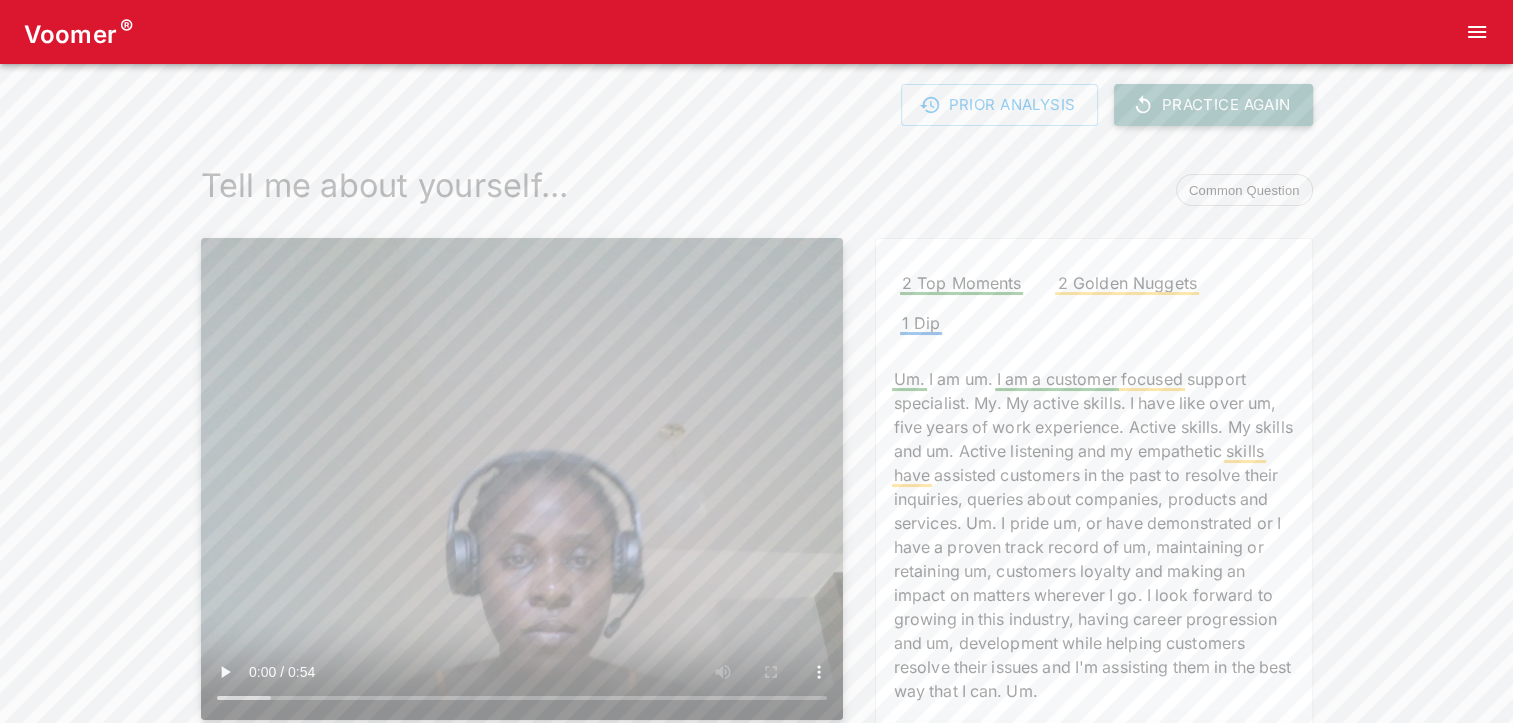 click on "Practice Again" at bounding box center [1213, 105] 